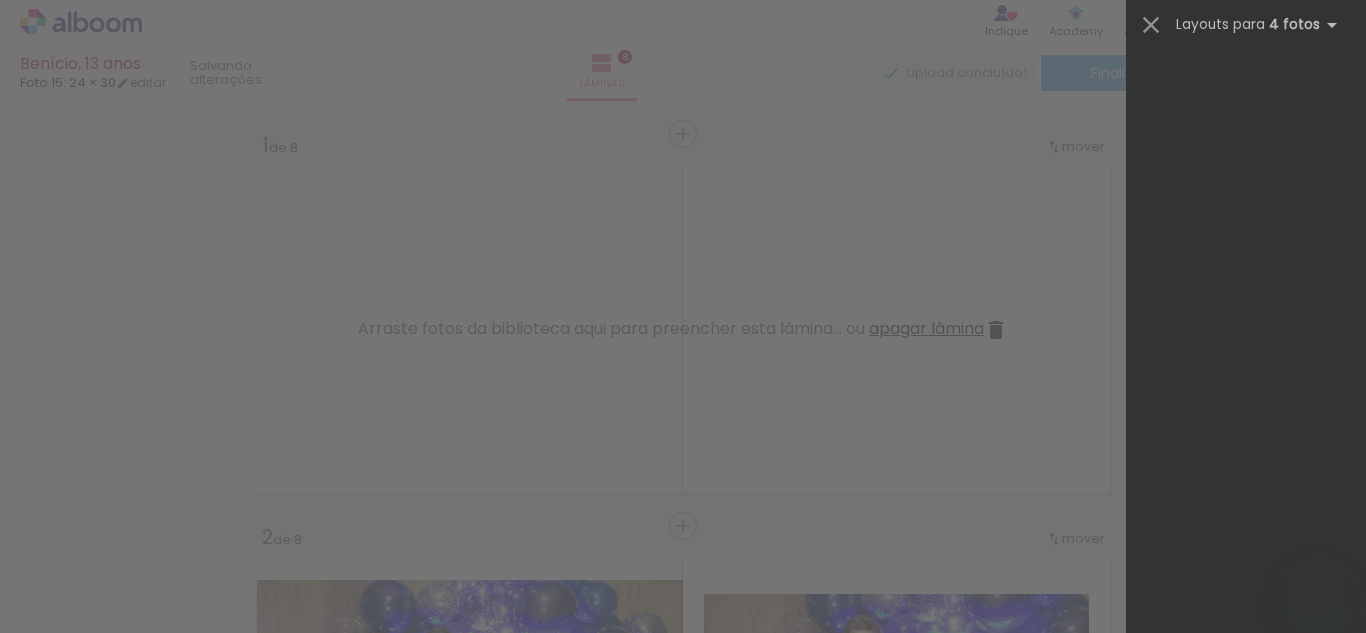 scroll, scrollTop: 0, scrollLeft: 0, axis: both 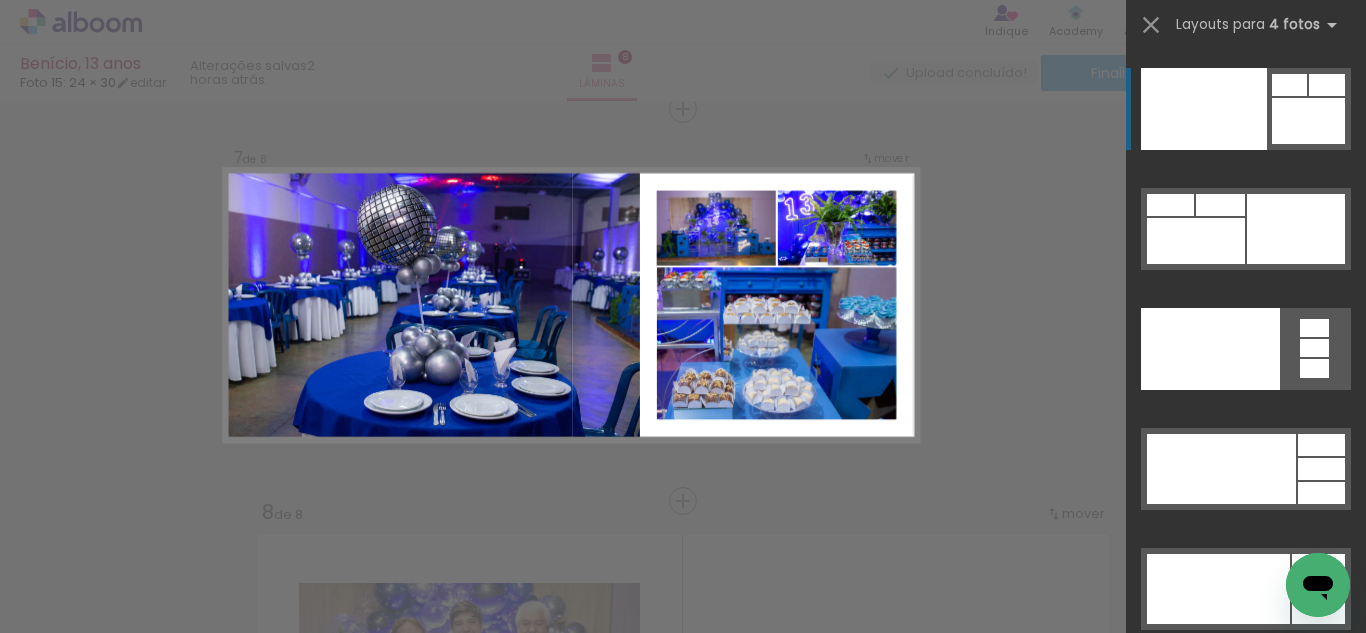 click at bounding box center [1204, 949] 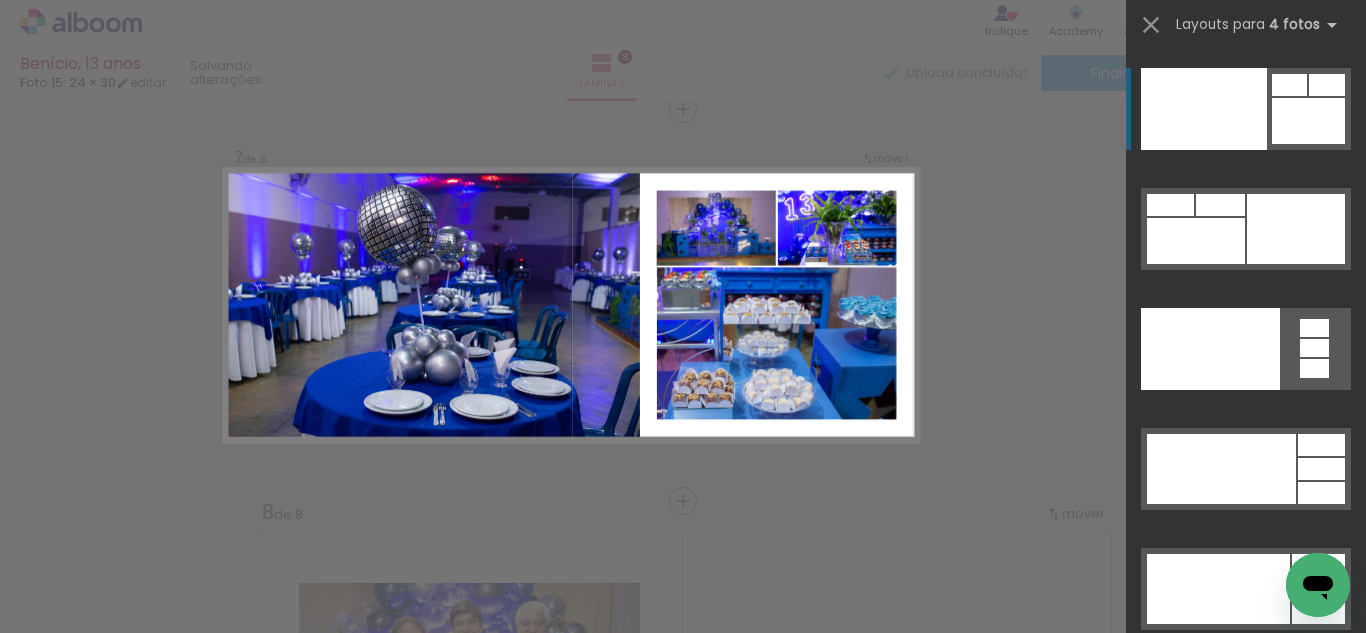 click at bounding box center [1204, 949] 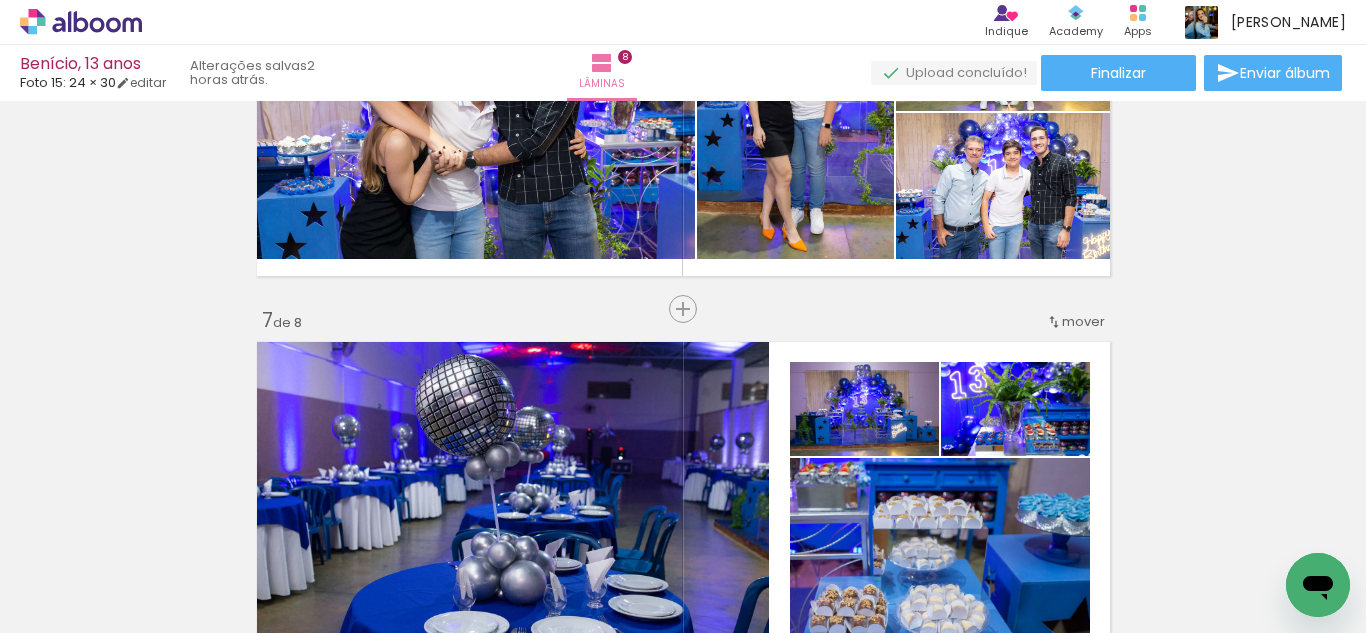 scroll, scrollTop: 2377, scrollLeft: 0, axis: vertical 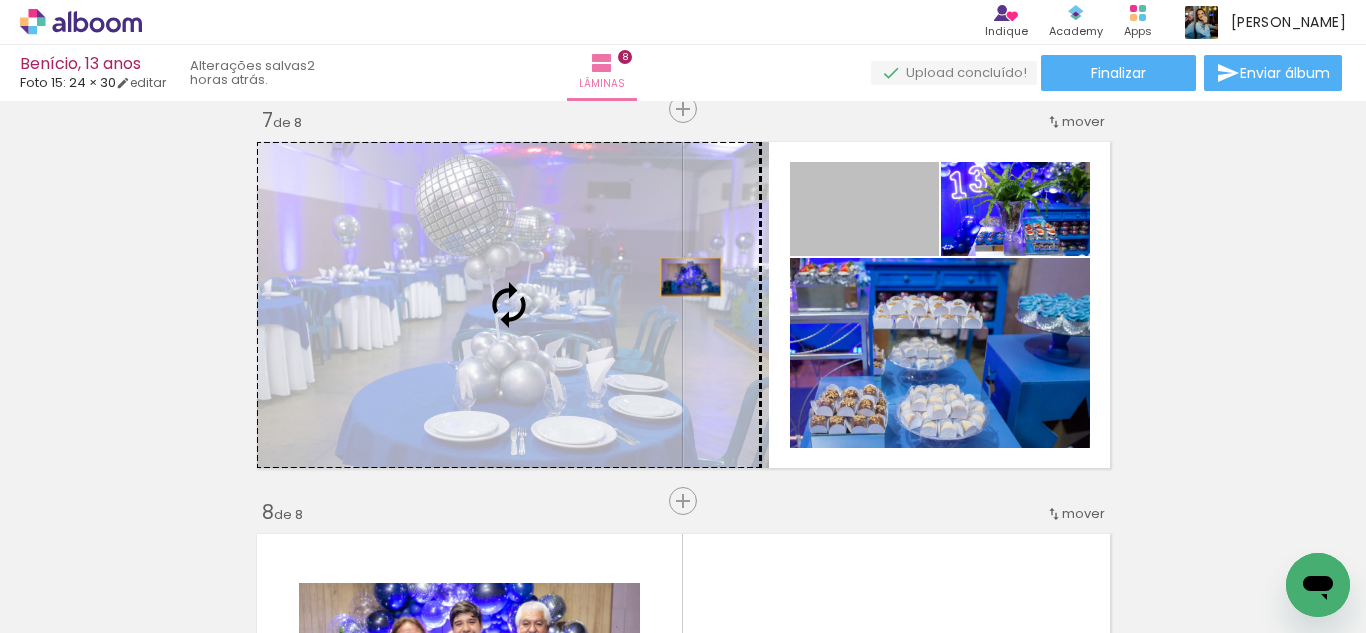 drag, startPoint x: 892, startPoint y: 235, endPoint x: 631, endPoint y: 268, distance: 263.07794 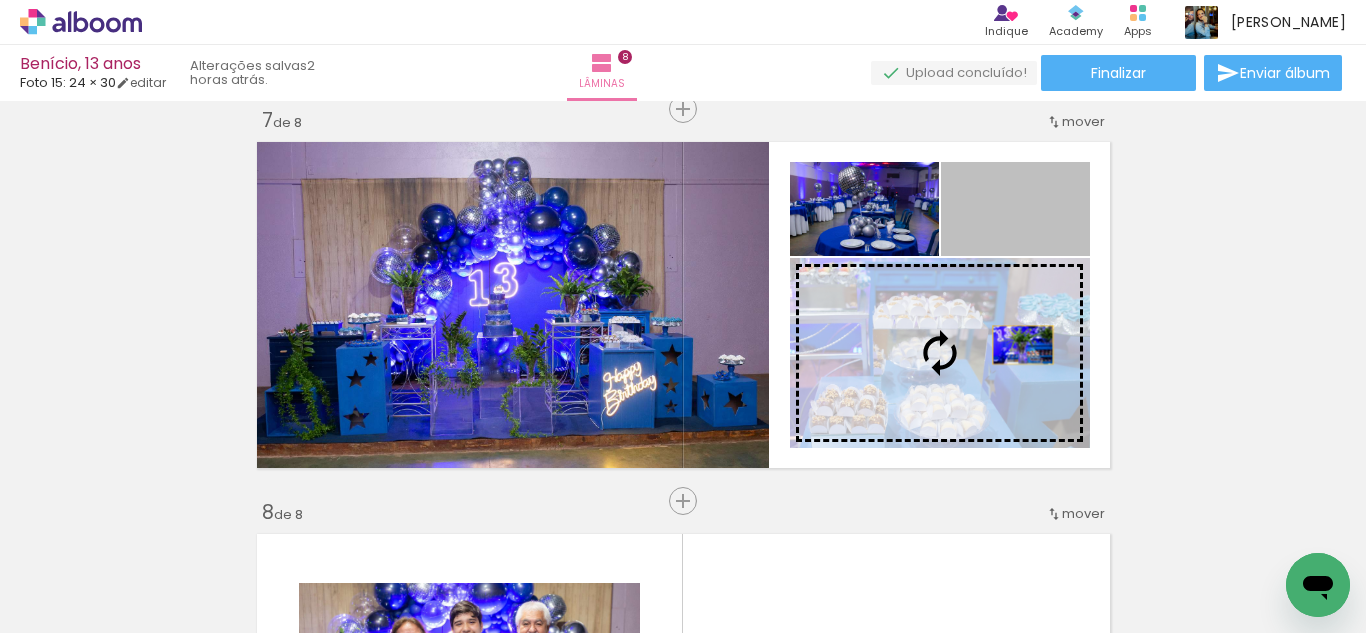drag, startPoint x: 1029, startPoint y: 250, endPoint x: 1011, endPoint y: 365, distance: 116.40017 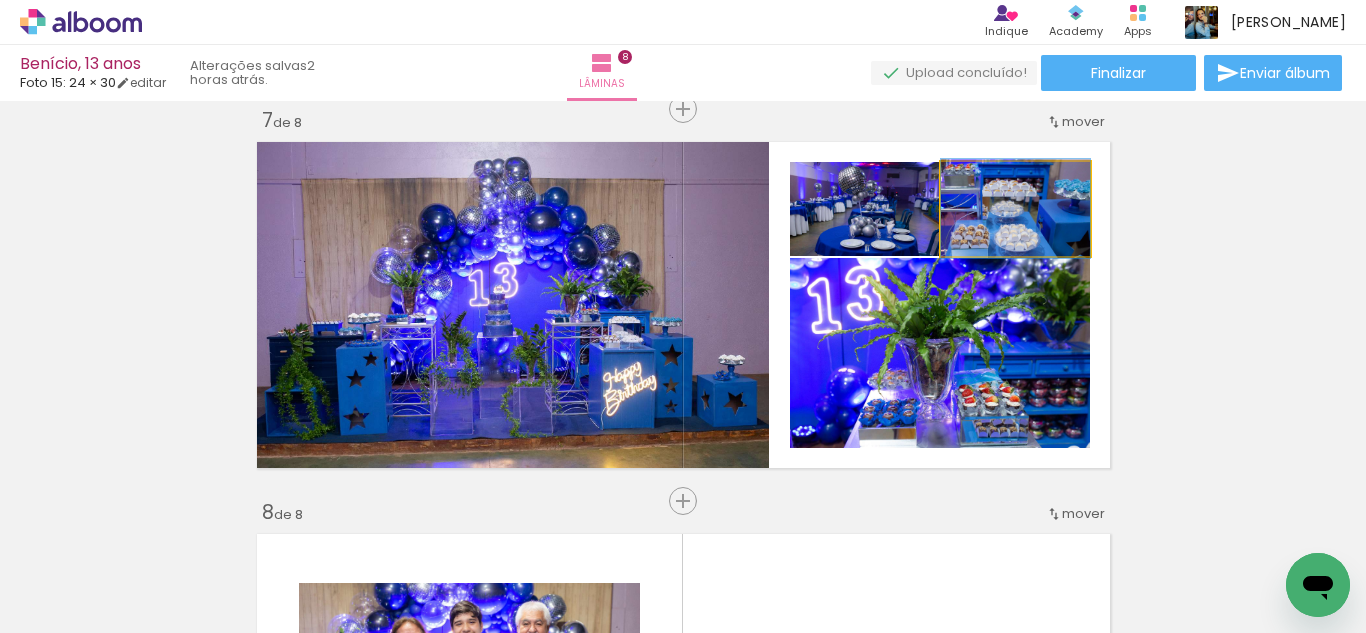 drag, startPoint x: 1023, startPoint y: 241, endPoint x: 996, endPoint y: 354, distance: 116.18089 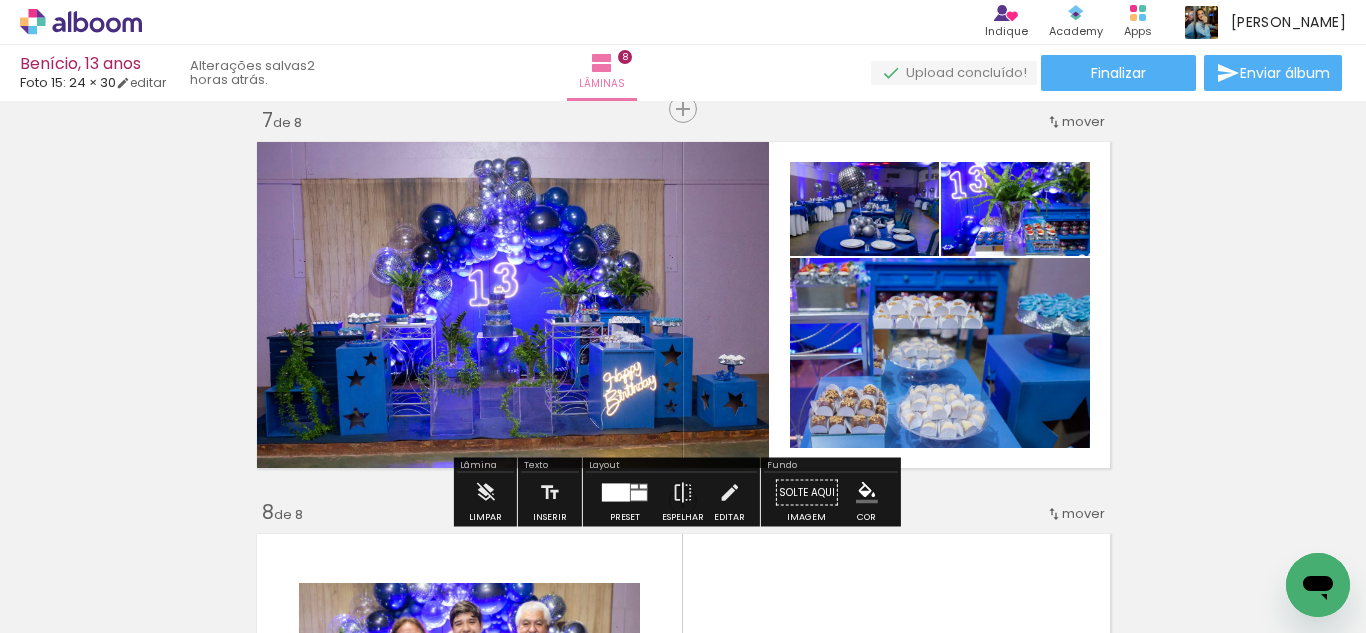 drag, startPoint x: 893, startPoint y: 239, endPoint x: 934, endPoint y: 361, distance: 128.7051 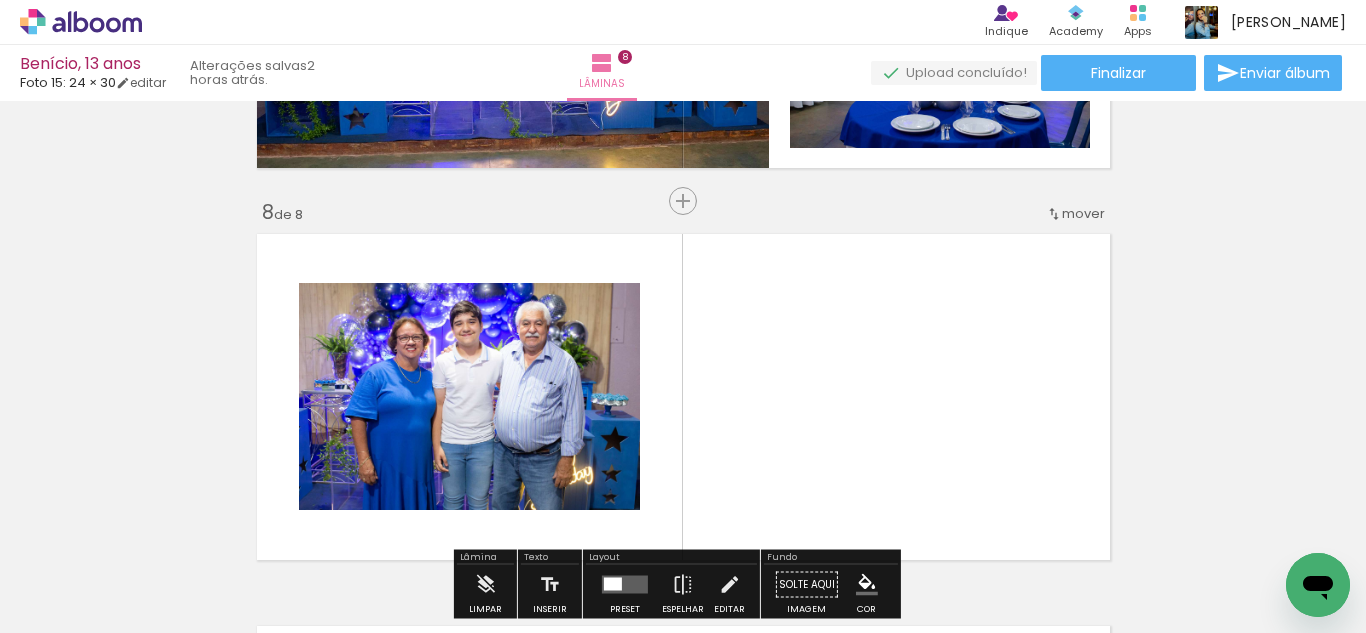 scroll, scrollTop: 2777, scrollLeft: 0, axis: vertical 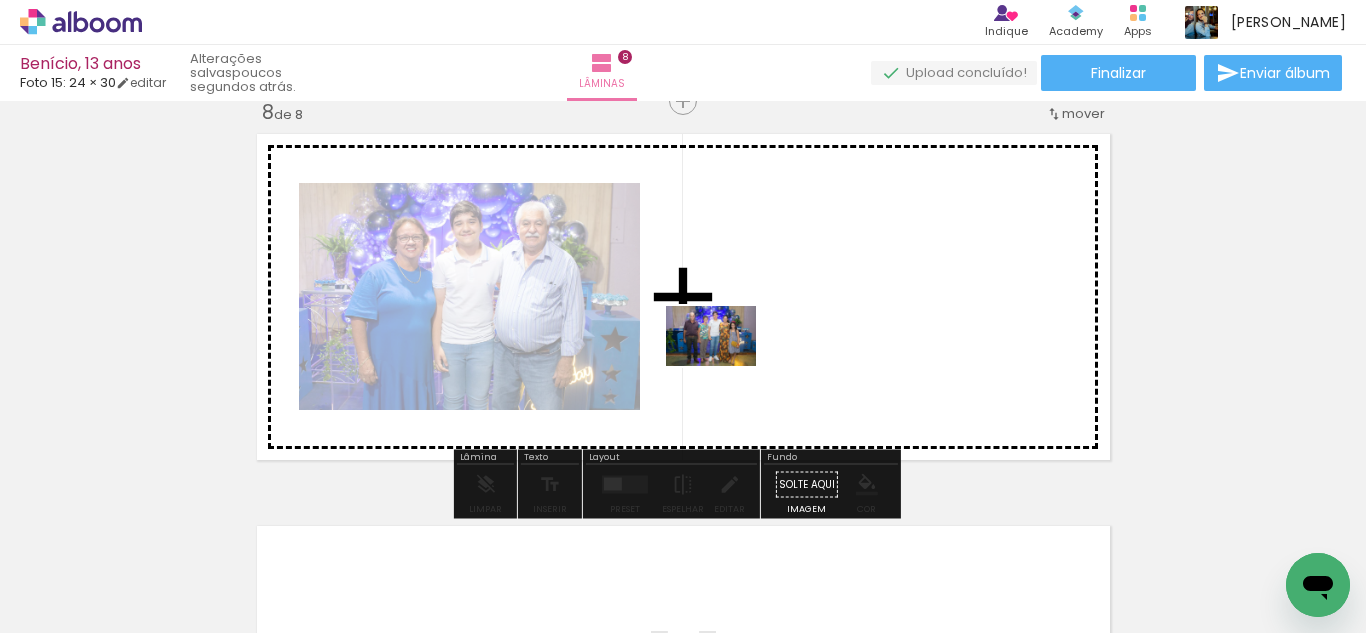 drag, startPoint x: 625, startPoint y: 564, endPoint x: 726, endPoint y: 366, distance: 222.27235 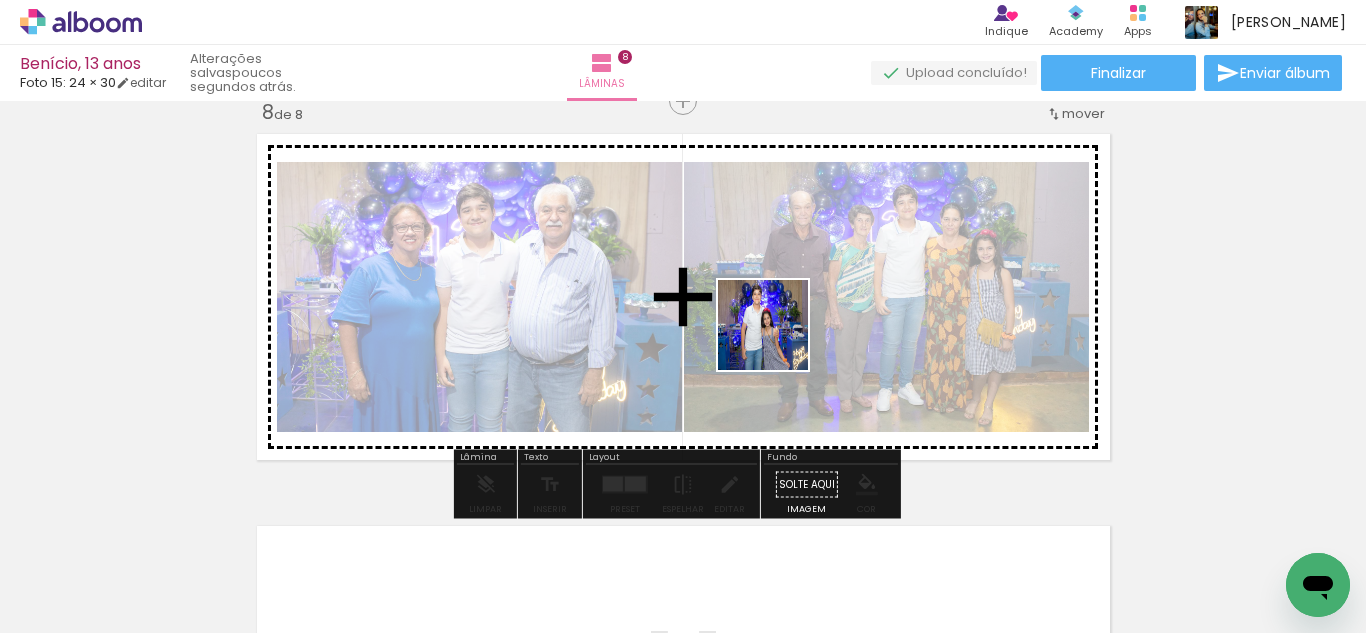 drag, startPoint x: 738, startPoint y: 564, endPoint x: 816, endPoint y: 498, distance: 102.176315 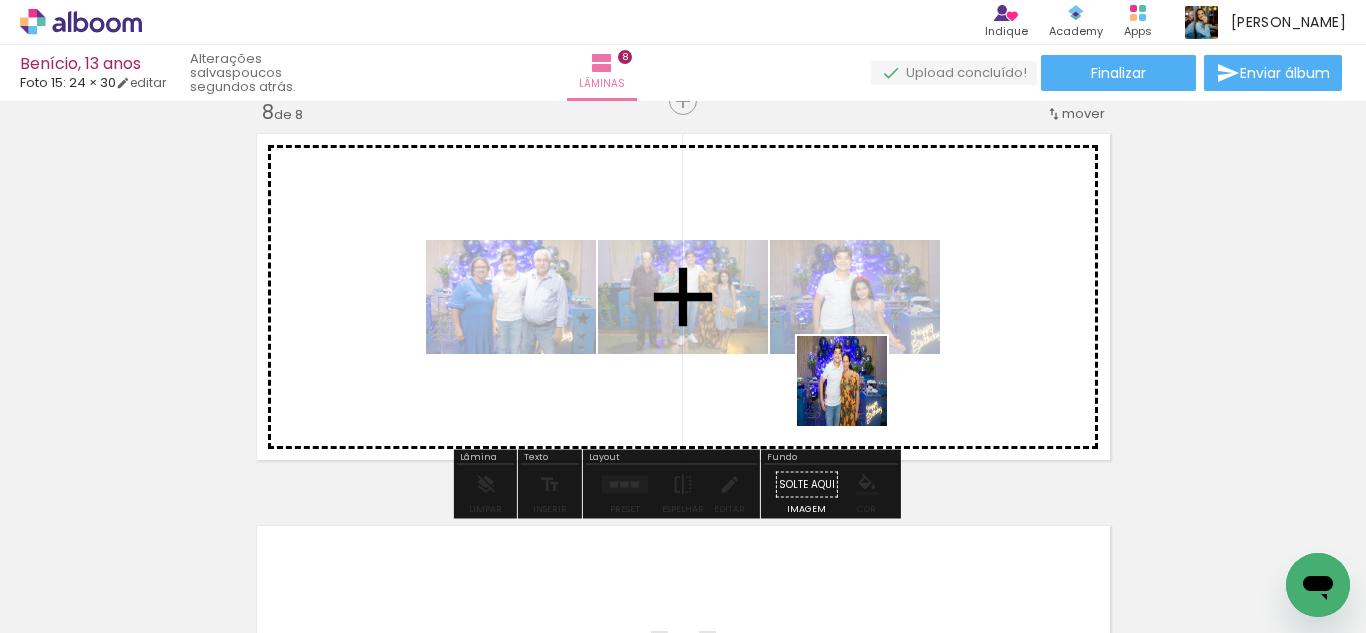 drag, startPoint x: 879, startPoint y: 569, endPoint x: 965, endPoint y: 619, distance: 99.47864 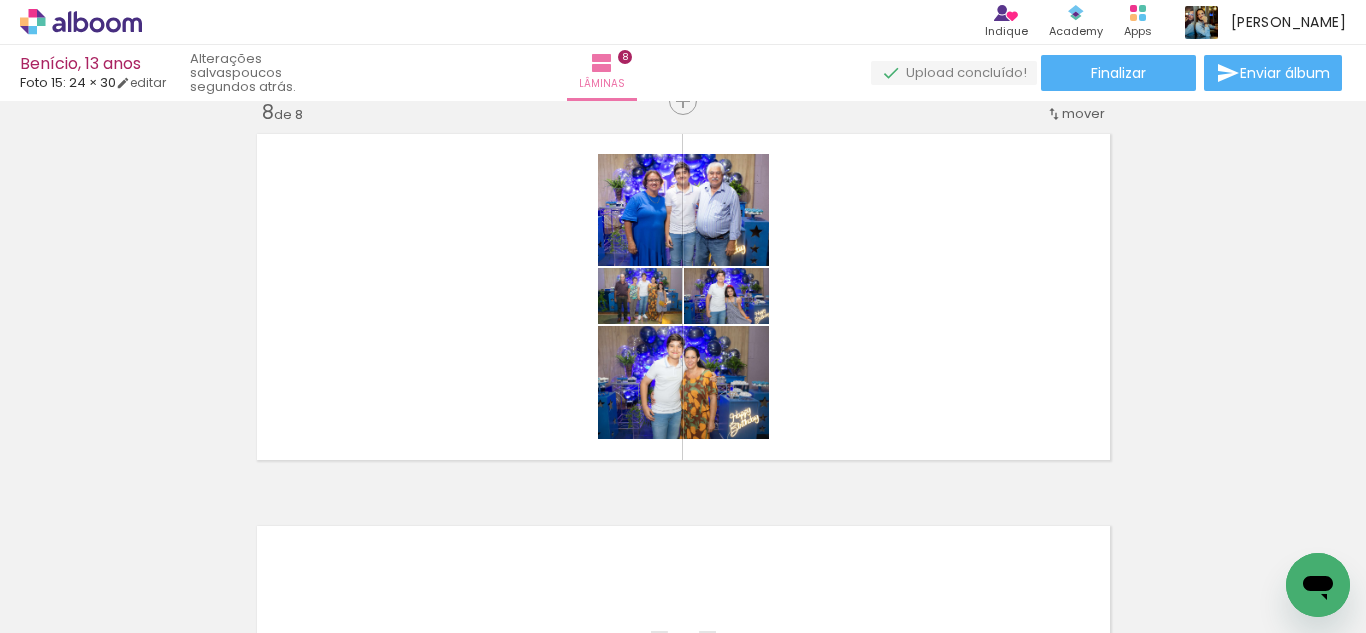 scroll, scrollTop: 0, scrollLeft: 1823, axis: horizontal 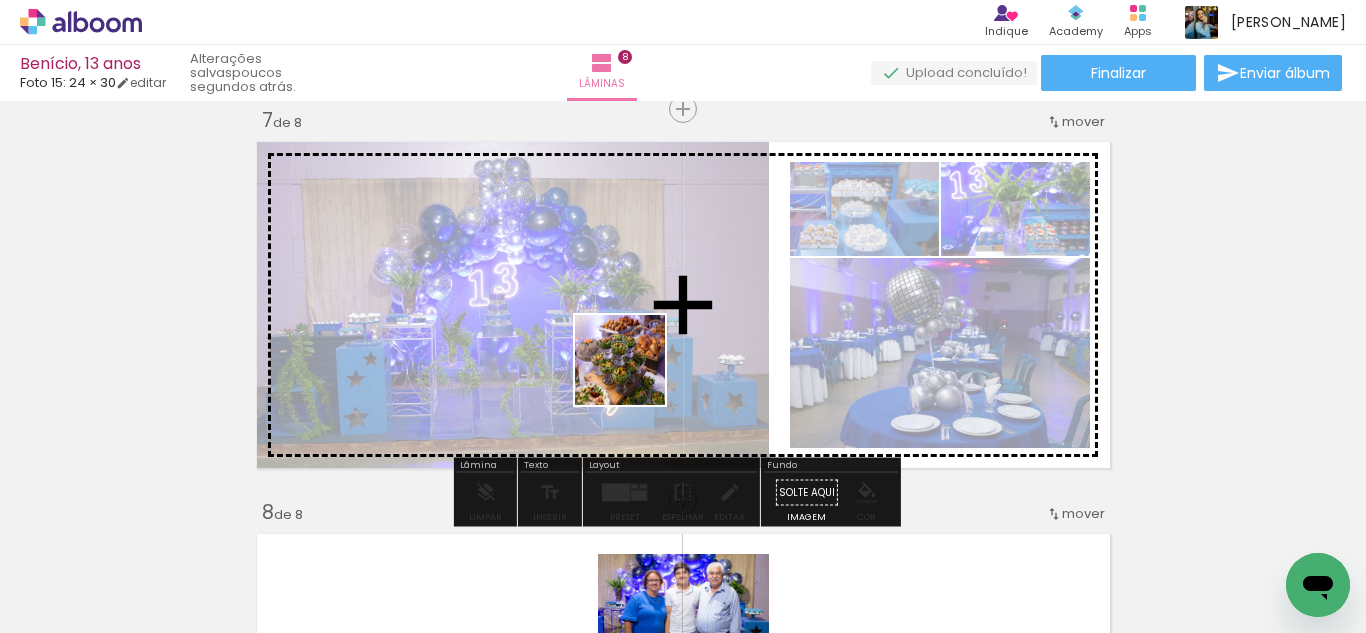 drag, startPoint x: 615, startPoint y: 557, endPoint x: 635, endPoint y: 375, distance: 183.0956 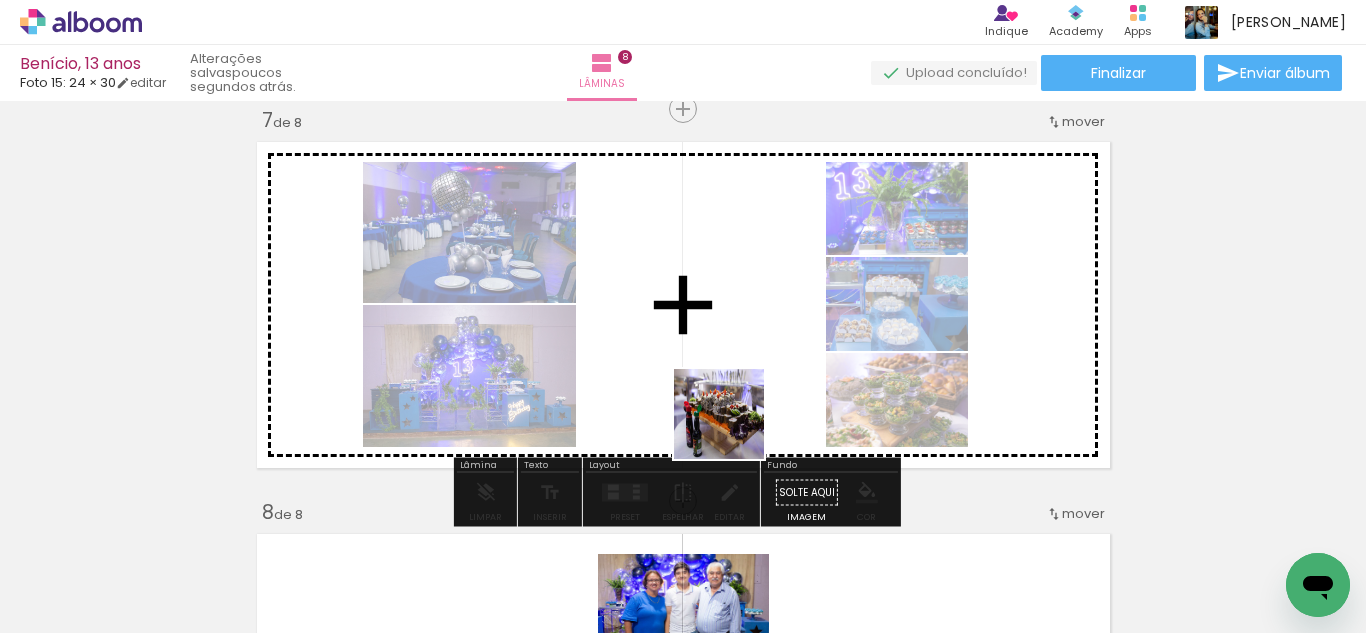 drag, startPoint x: 769, startPoint y: 590, endPoint x: 755, endPoint y: 551, distance: 41.4367 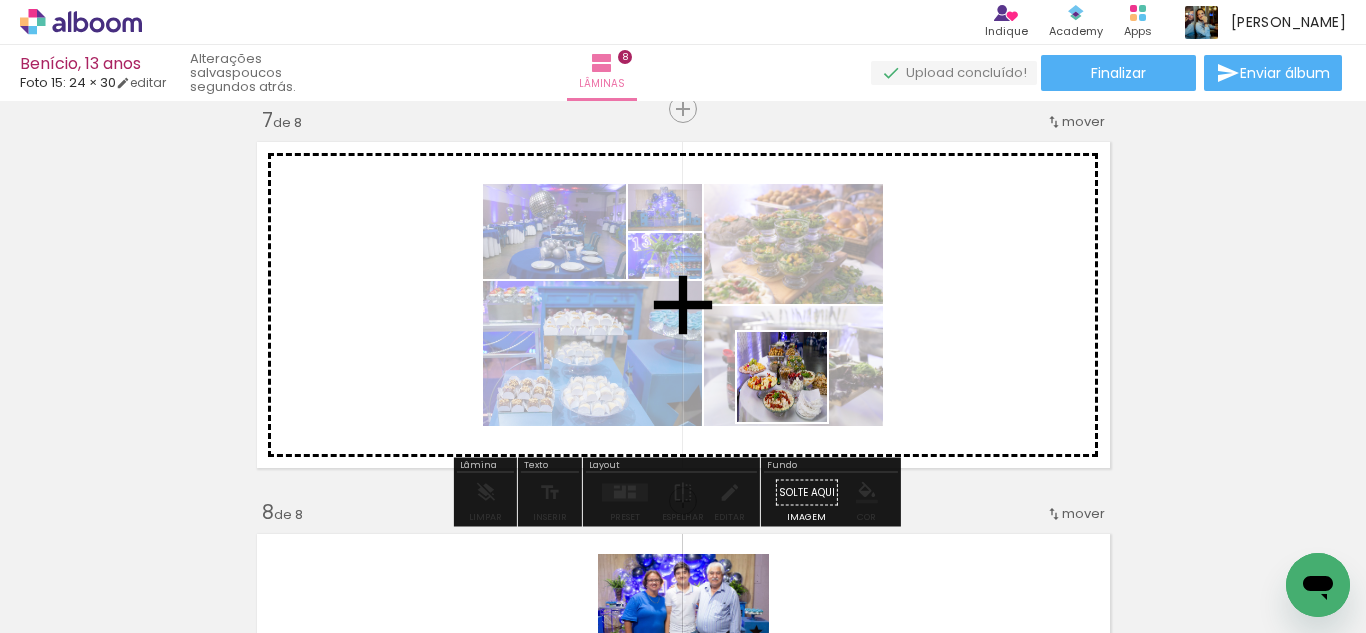 drag, startPoint x: 807, startPoint y: 575, endPoint x: 762, endPoint y: 523, distance: 68.76772 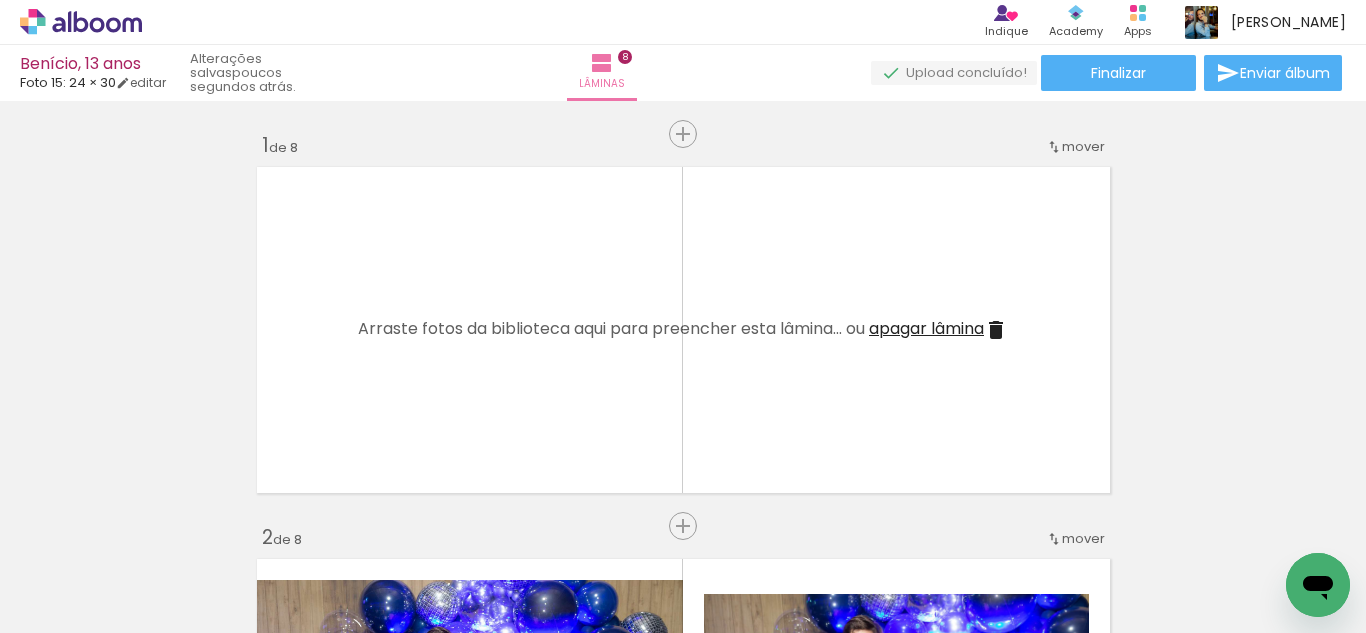 scroll, scrollTop: 0, scrollLeft: 0, axis: both 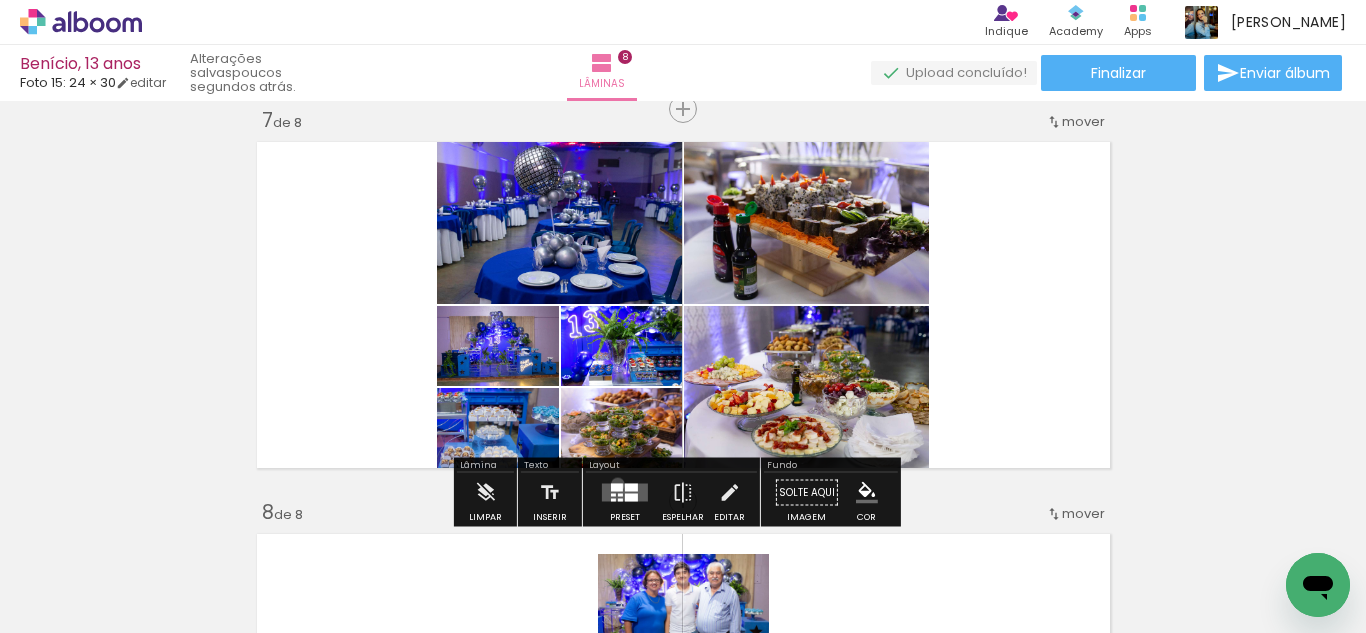 click at bounding box center (617, 488) 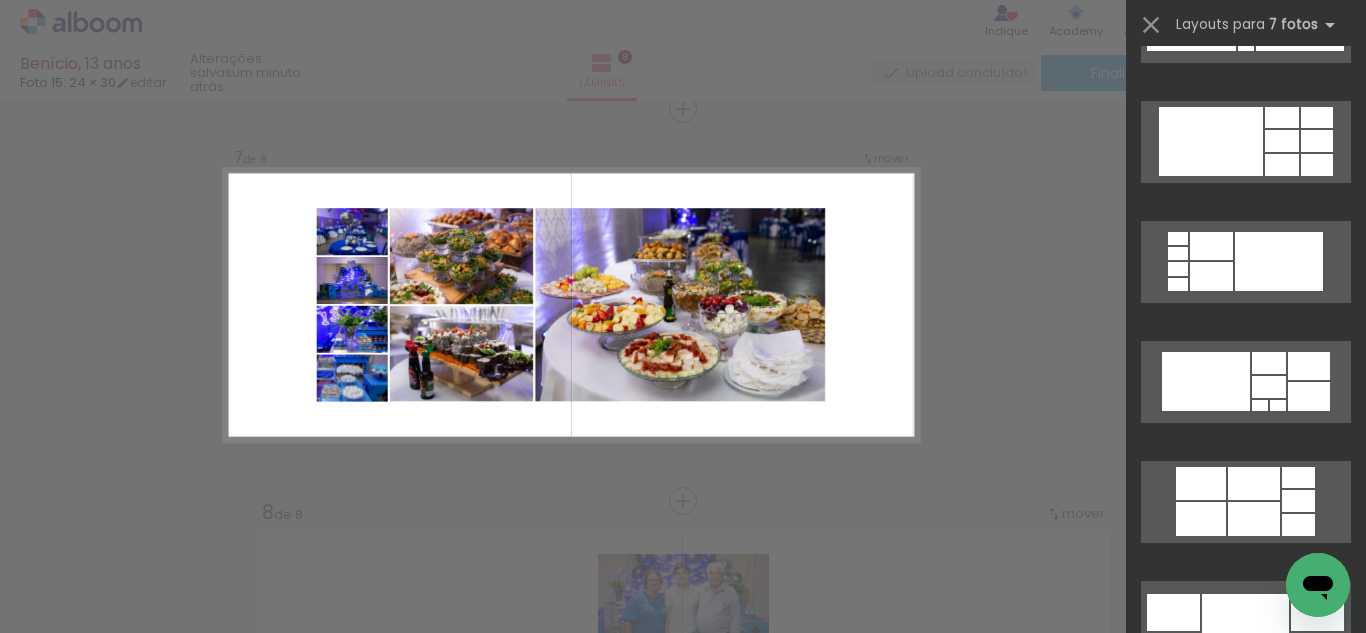 scroll, scrollTop: 1600, scrollLeft: 0, axis: vertical 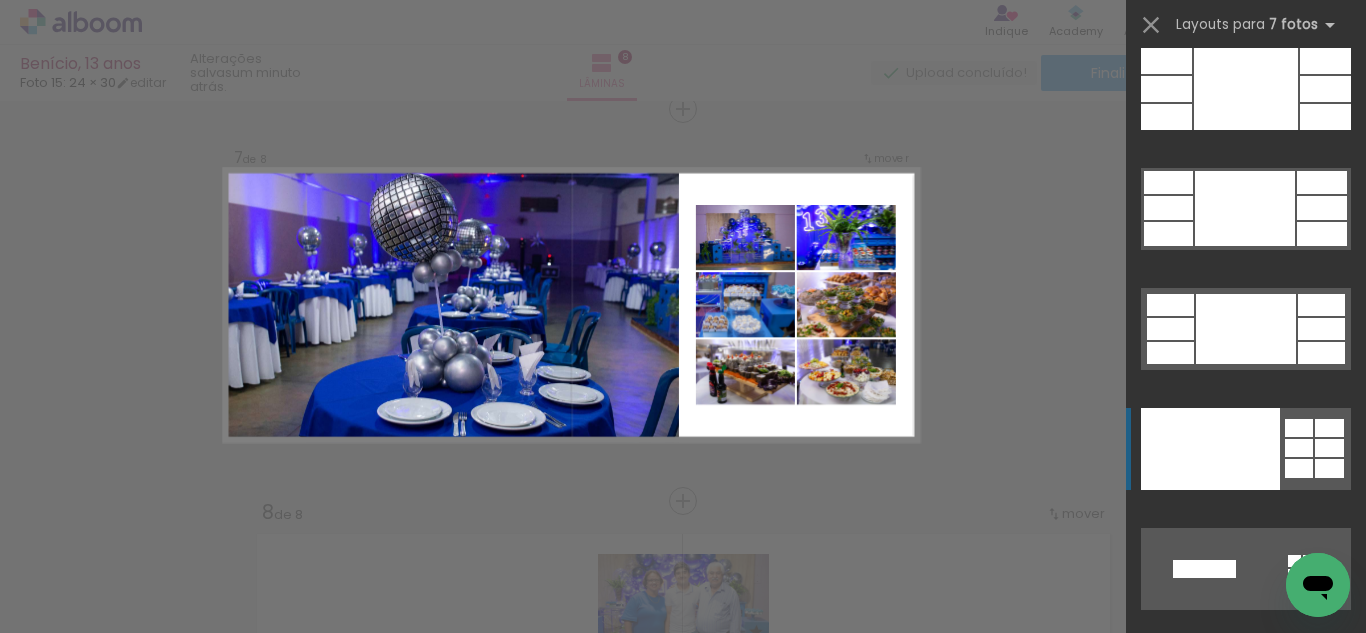 click at bounding box center [1246, 449] 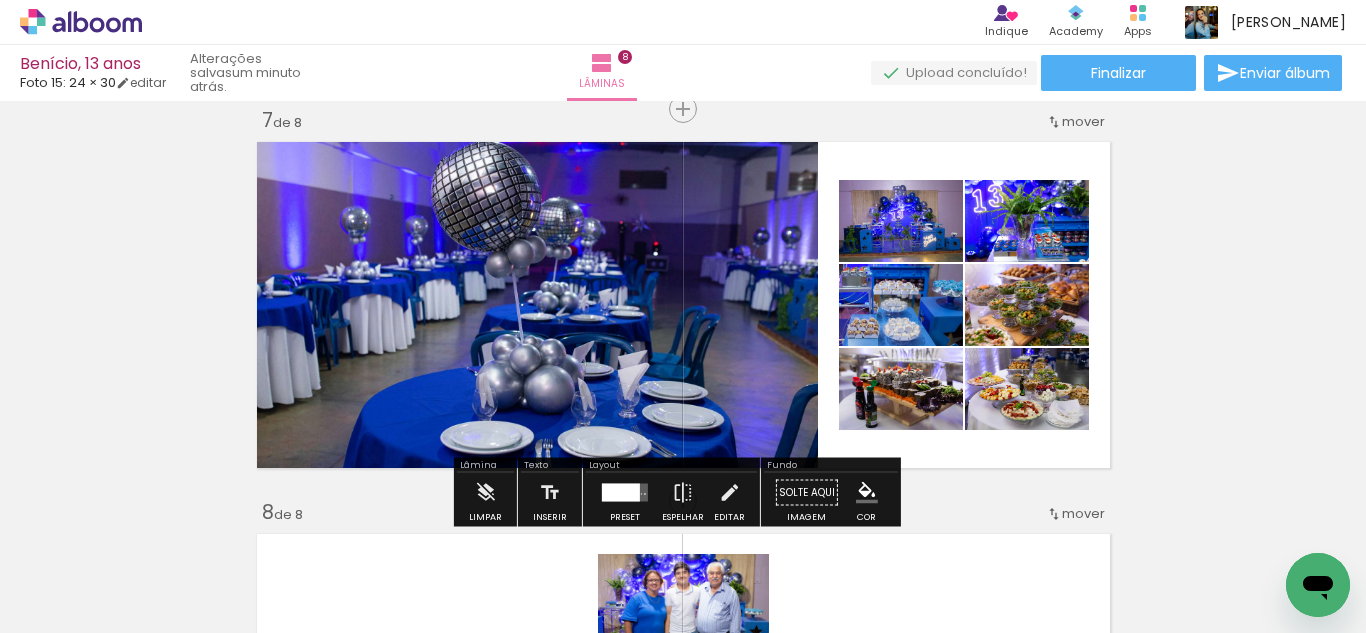 scroll, scrollTop: 2277, scrollLeft: 0, axis: vertical 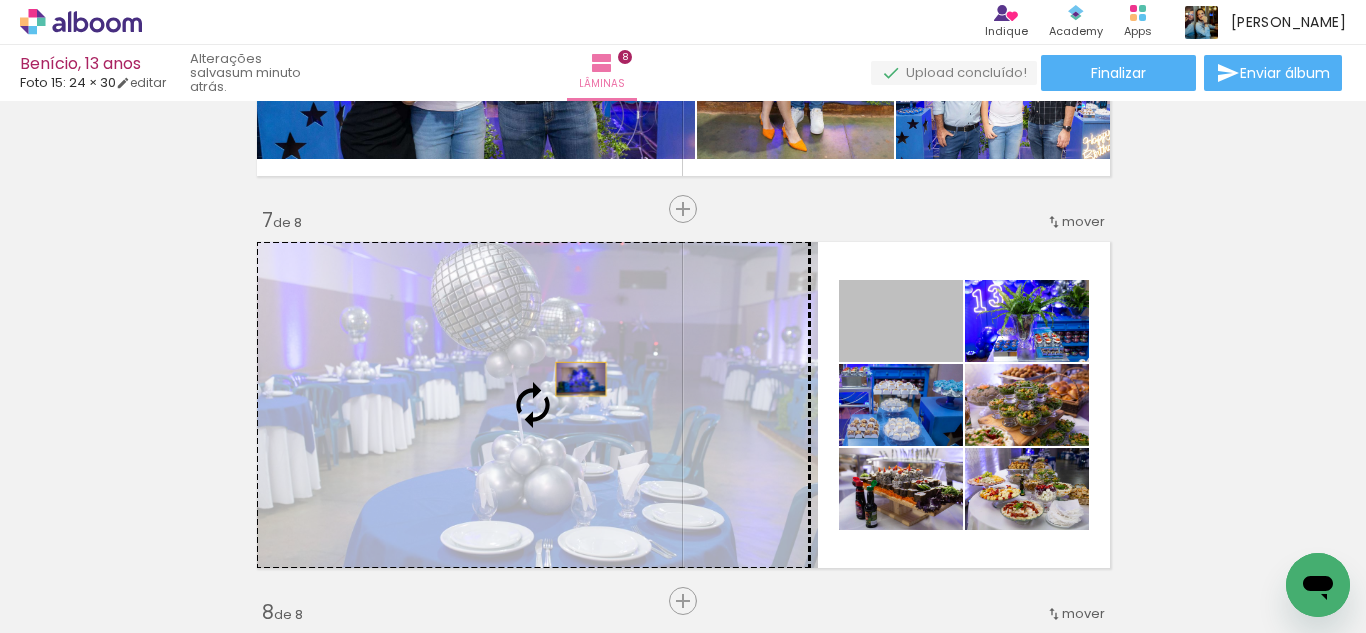 drag, startPoint x: 931, startPoint y: 355, endPoint x: 559, endPoint y: 379, distance: 372.77338 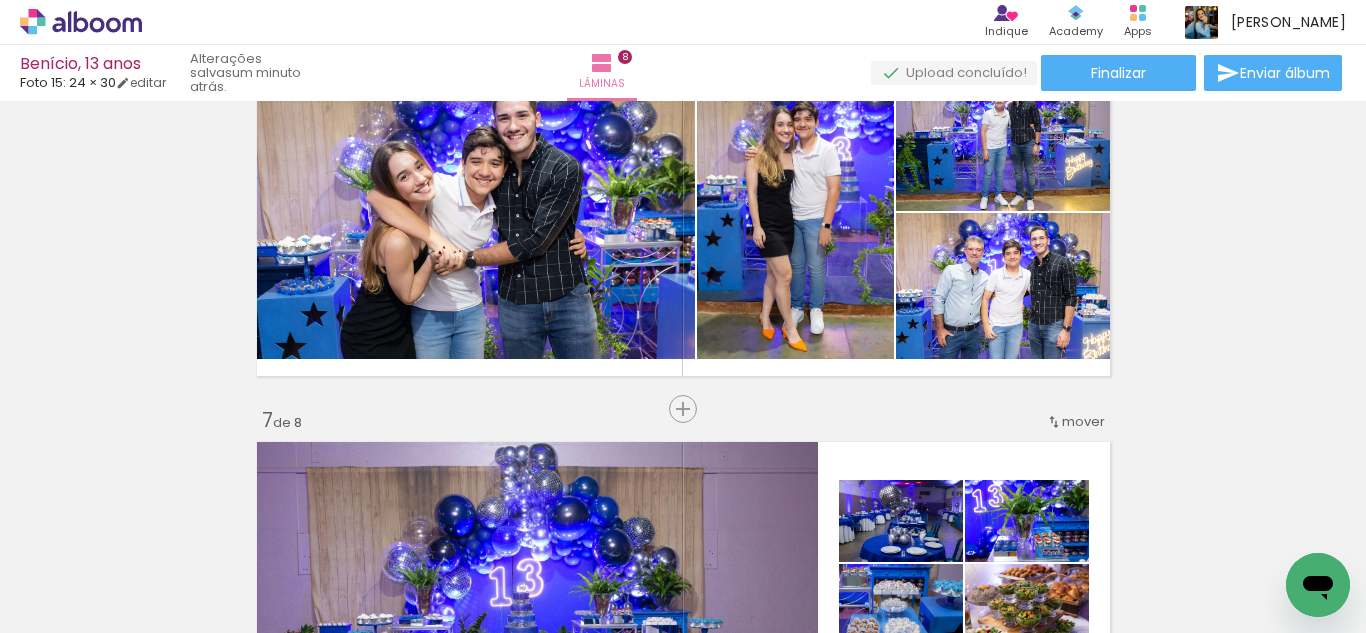 scroll, scrollTop: 2377, scrollLeft: 0, axis: vertical 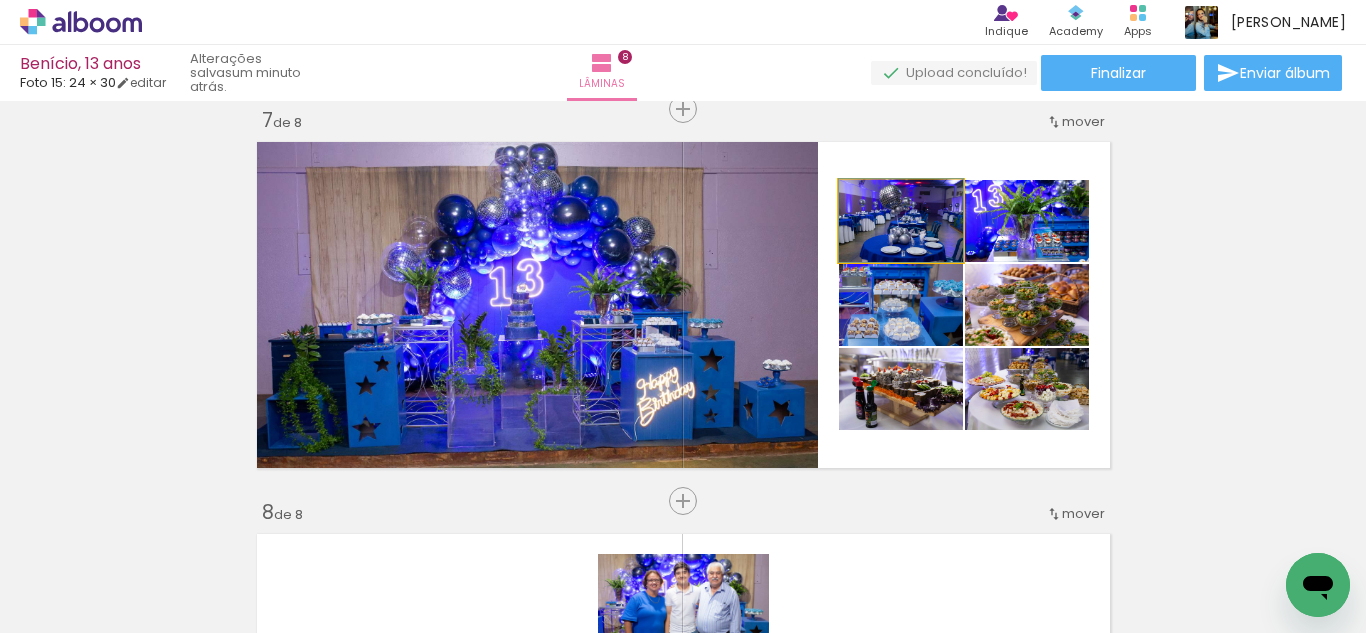 drag, startPoint x: 924, startPoint y: 246, endPoint x: 908, endPoint y: 240, distance: 17.088007 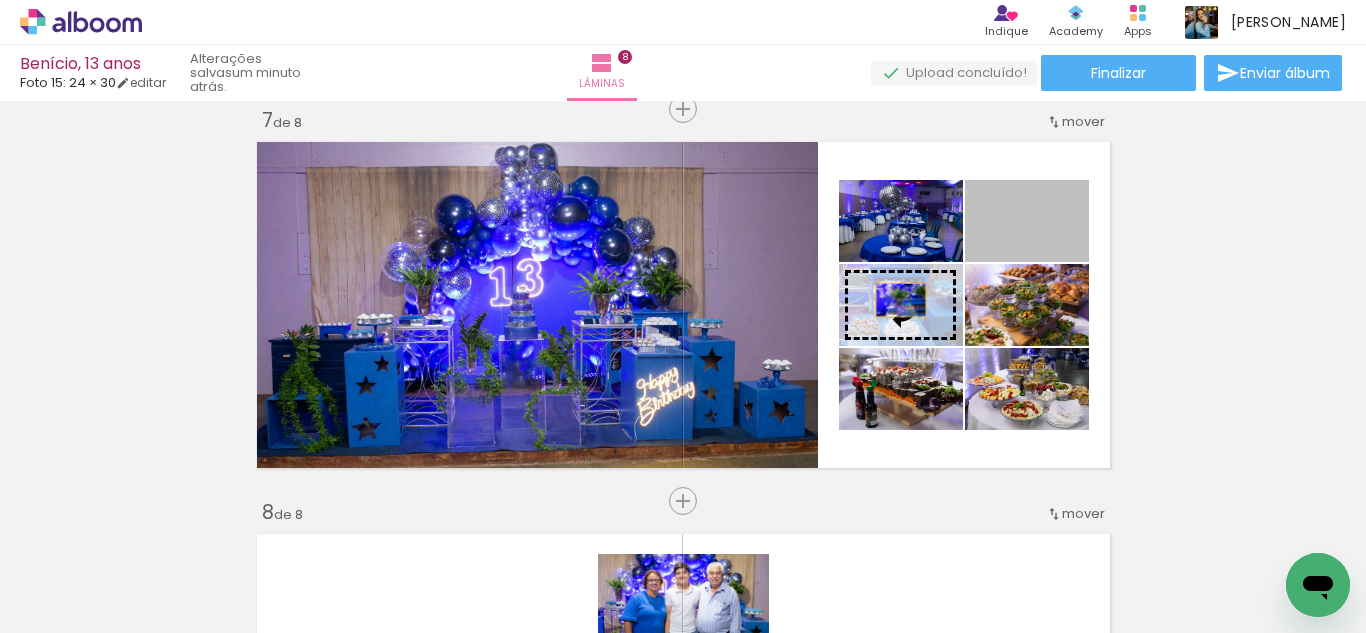 drag, startPoint x: 981, startPoint y: 253, endPoint x: 882, endPoint y: 304, distance: 111.364265 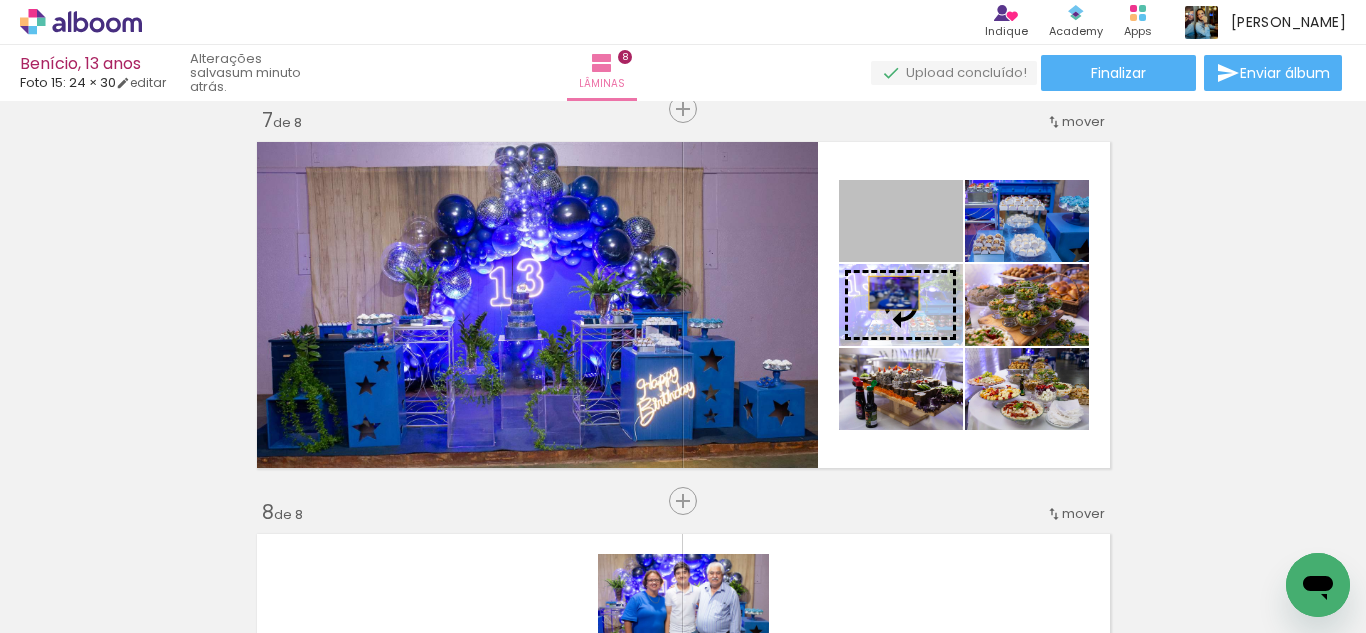 drag, startPoint x: 885, startPoint y: 270, endPoint x: 883, endPoint y: 316, distance: 46.043457 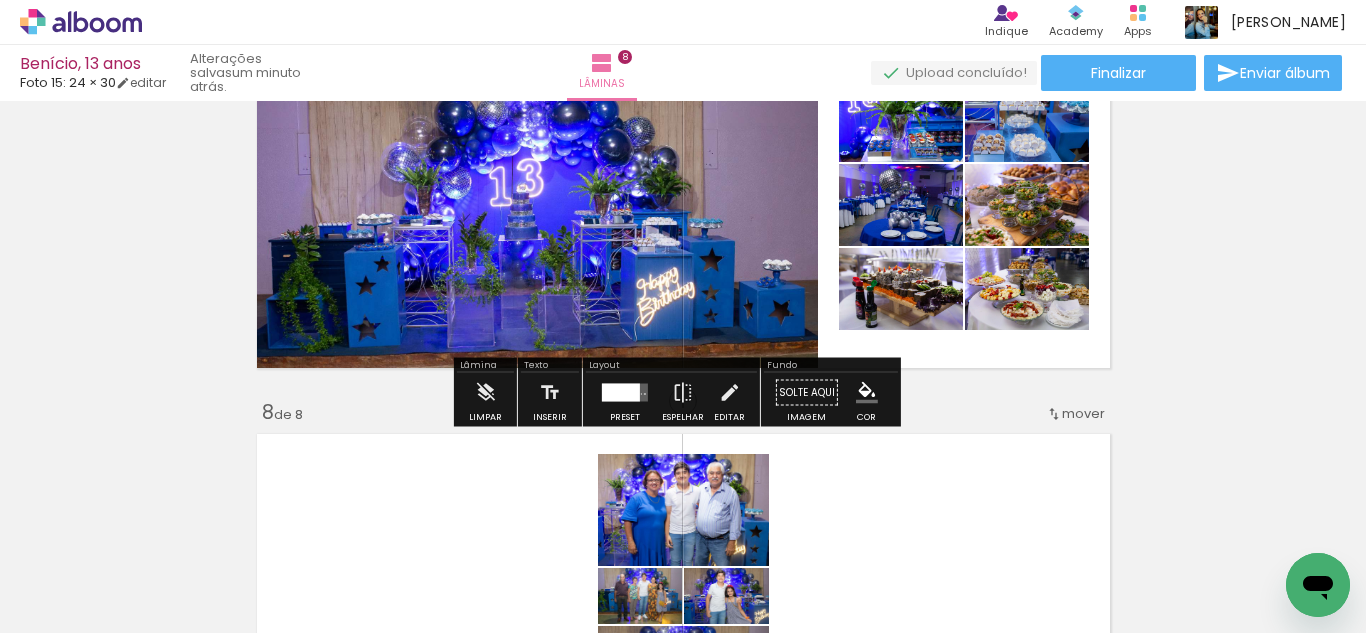 scroll, scrollTop: 2377, scrollLeft: 0, axis: vertical 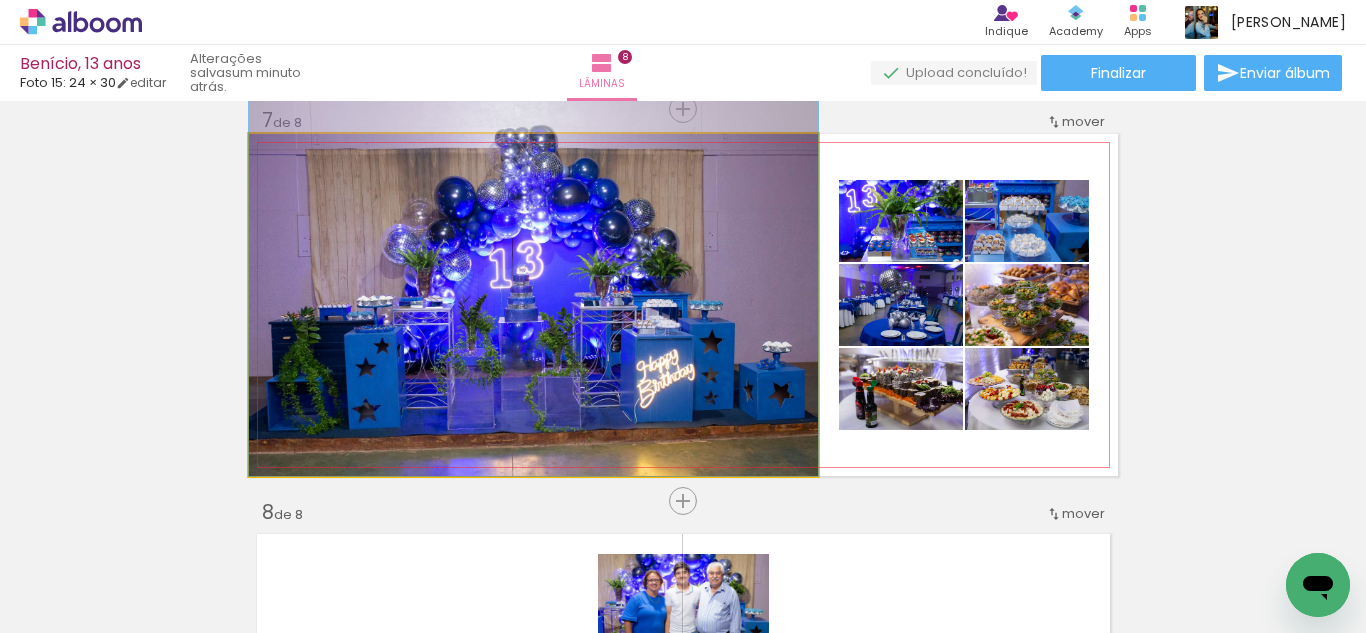 drag, startPoint x: 693, startPoint y: 298, endPoint x: 693, endPoint y: 278, distance: 20 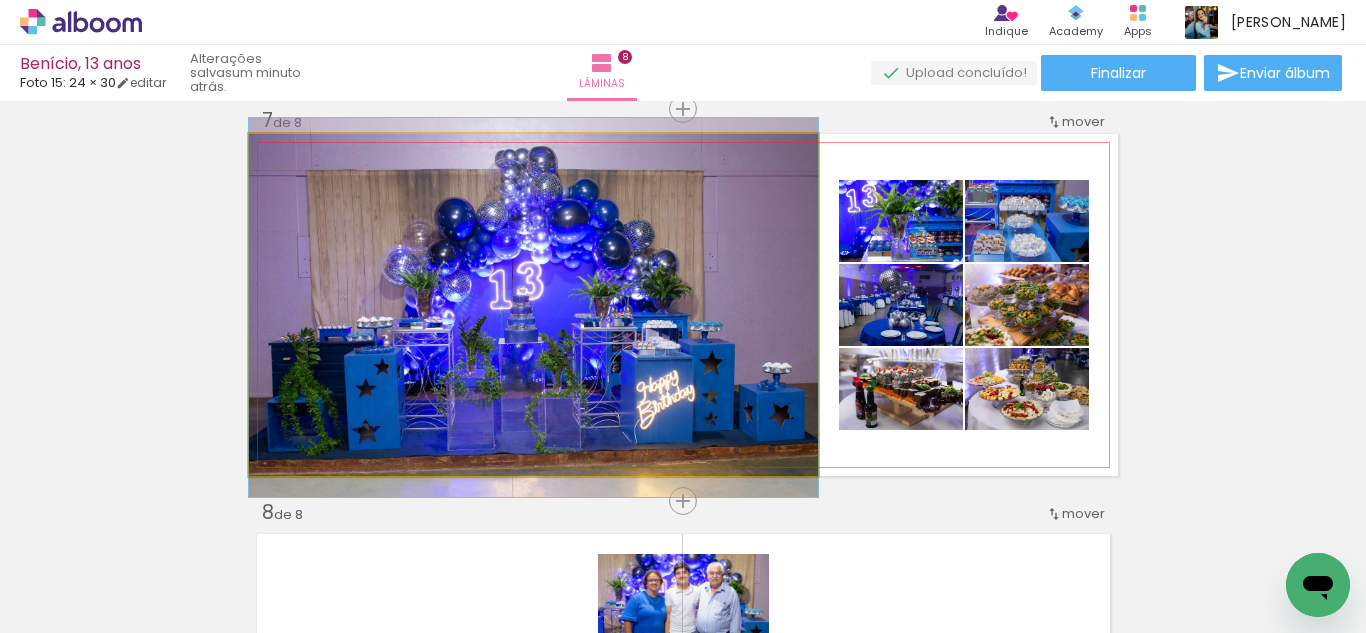 drag, startPoint x: 693, startPoint y: 278, endPoint x: 693, endPoint y: 299, distance: 21 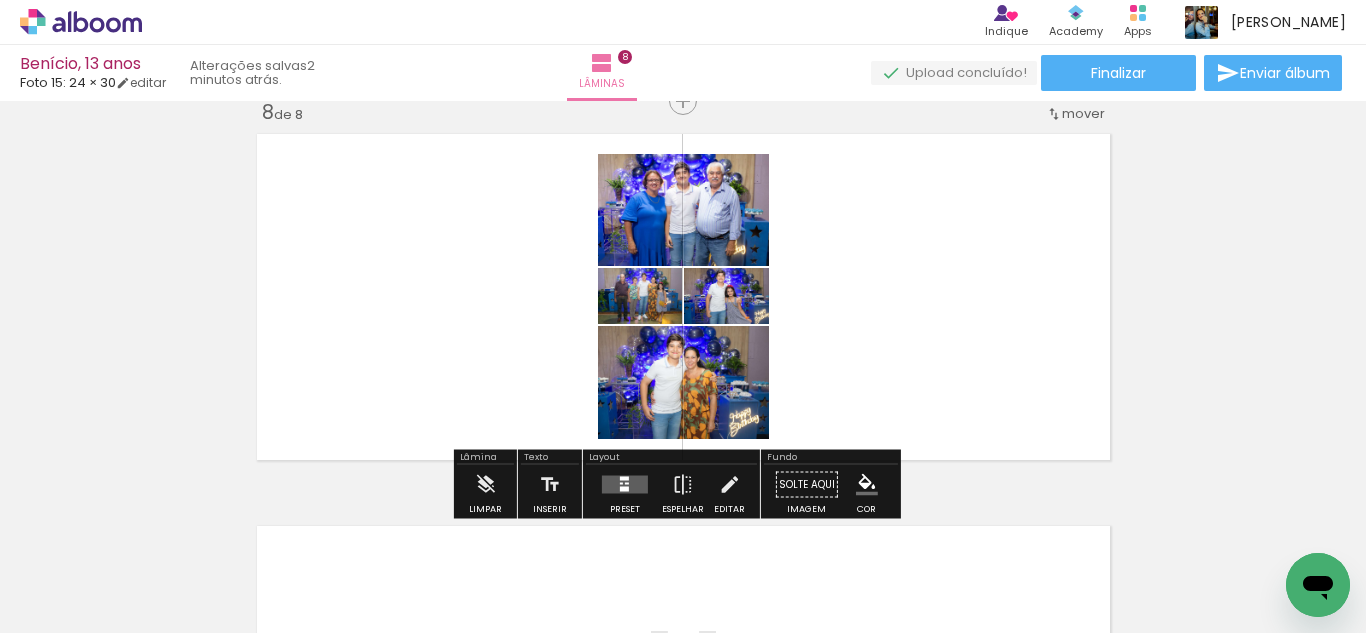 scroll, scrollTop: 2877, scrollLeft: 0, axis: vertical 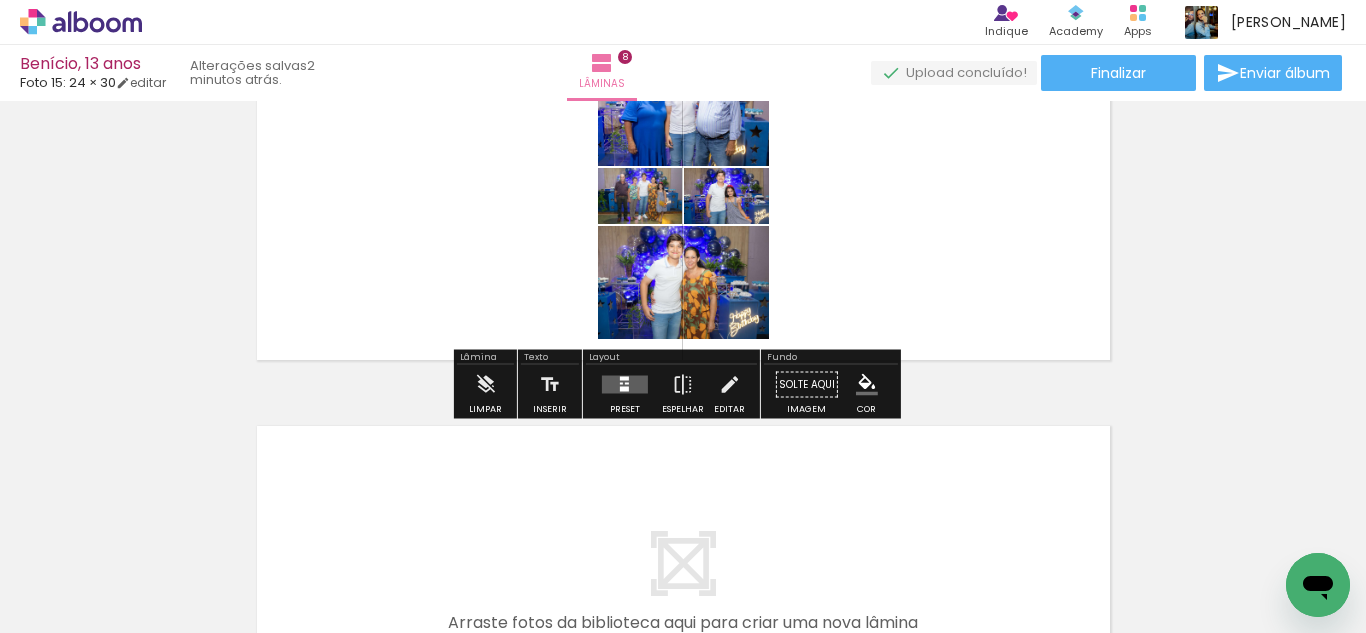 click at bounding box center [625, 385] 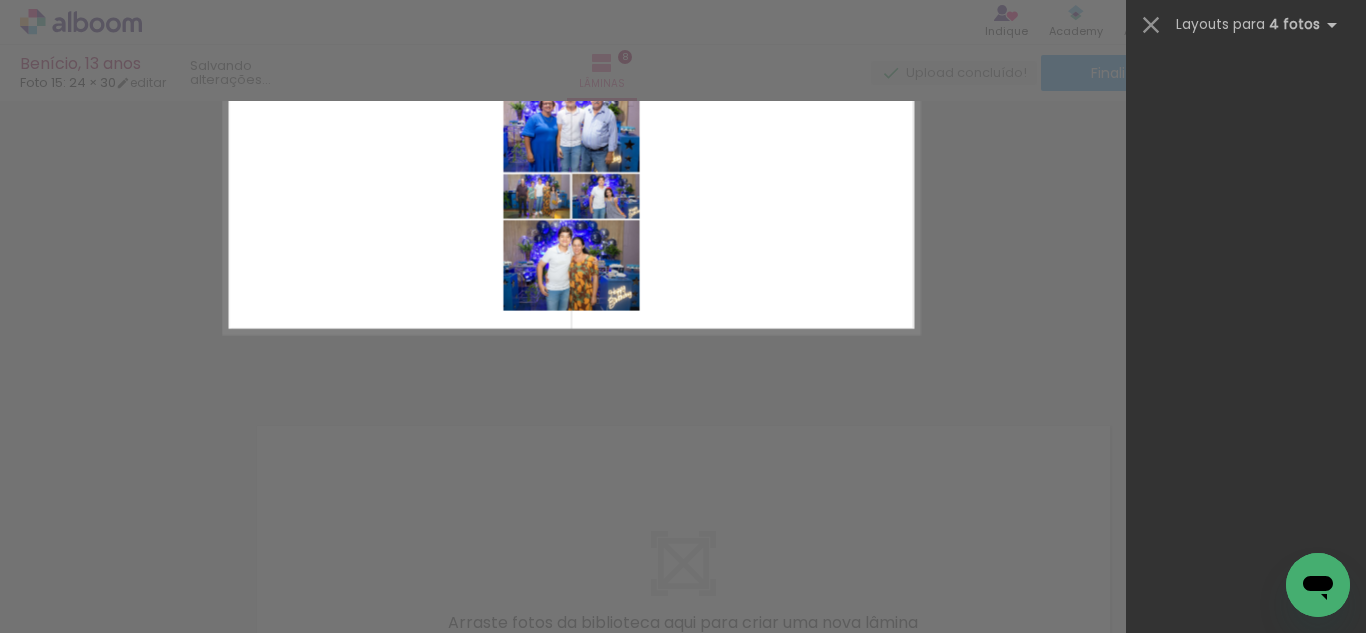 scroll, scrollTop: 0, scrollLeft: 0, axis: both 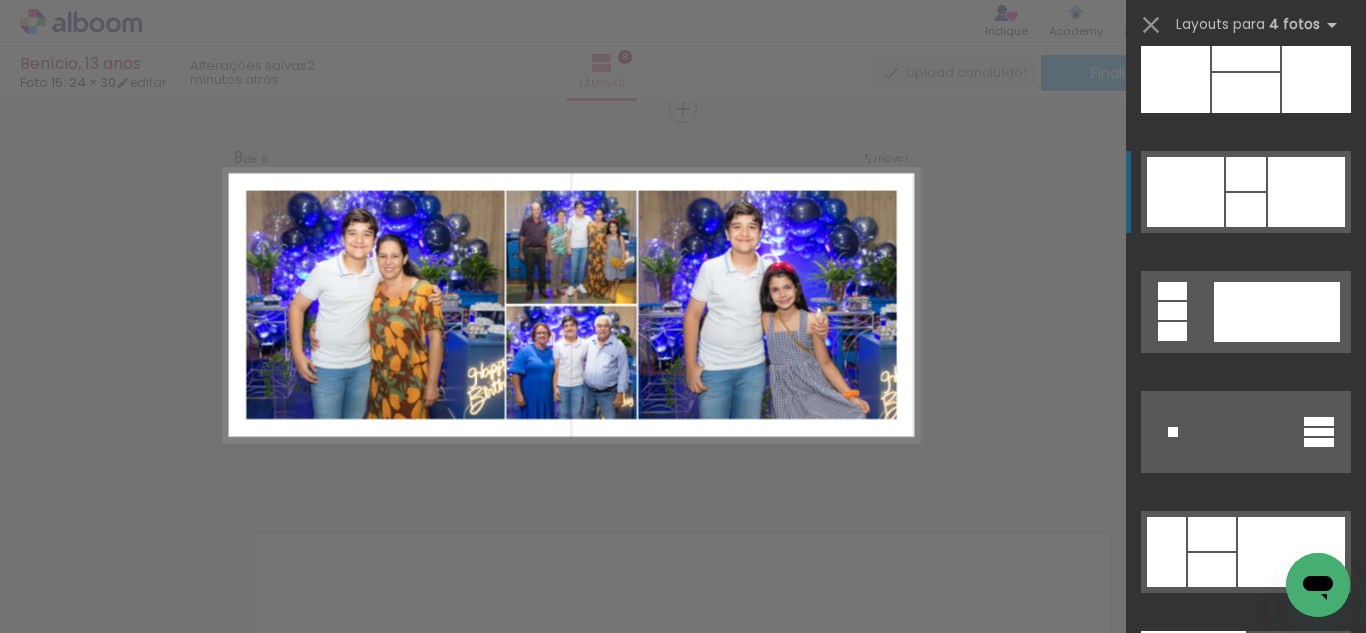 click at bounding box center [1246, 210] 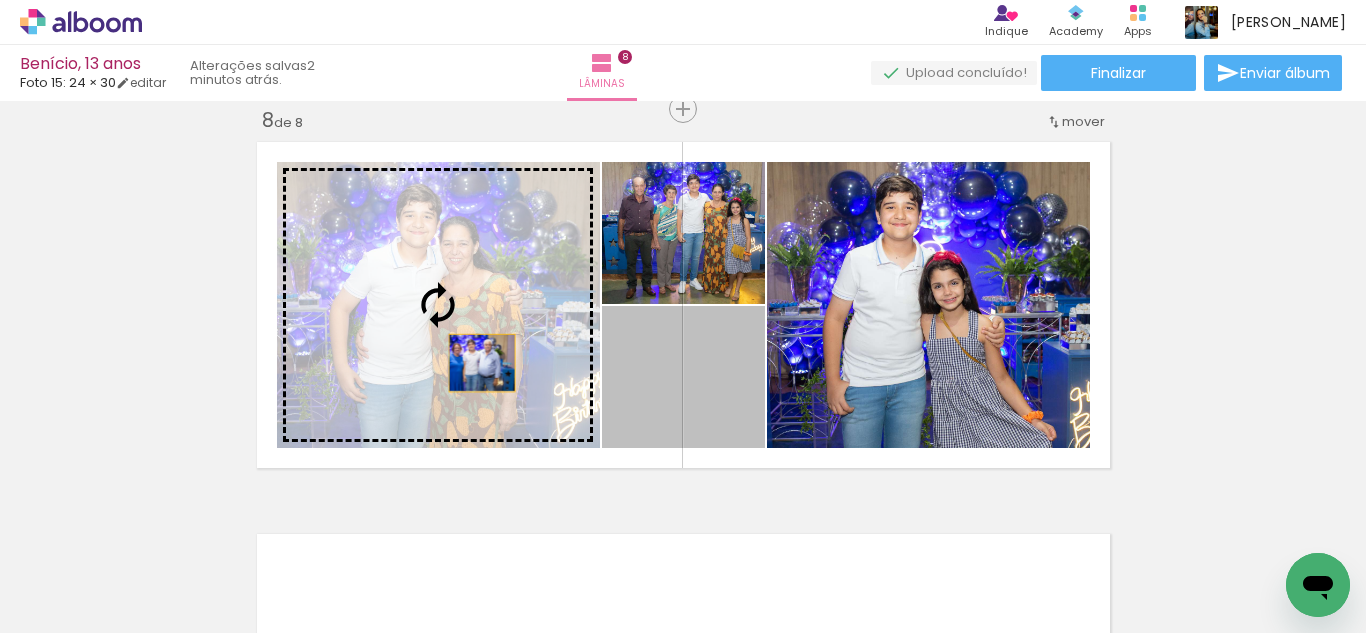 drag, startPoint x: 705, startPoint y: 365, endPoint x: 473, endPoint y: 363, distance: 232.00862 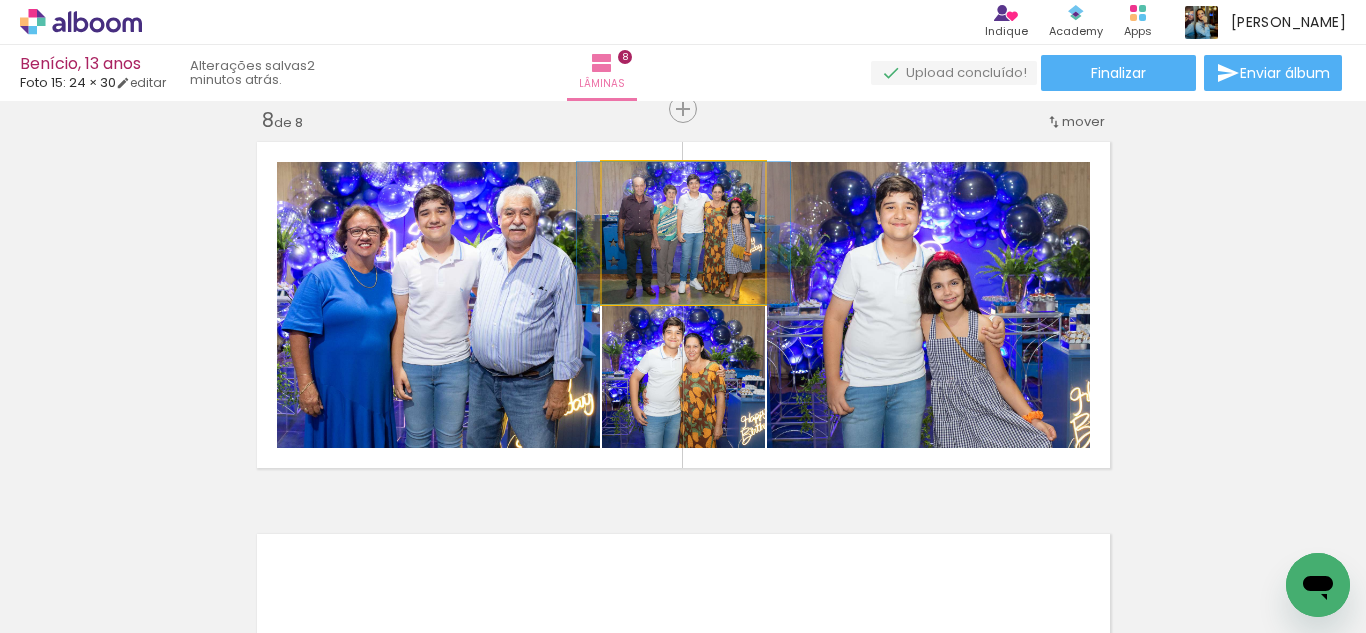 drag, startPoint x: 739, startPoint y: 258, endPoint x: 952, endPoint y: 301, distance: 217.29703 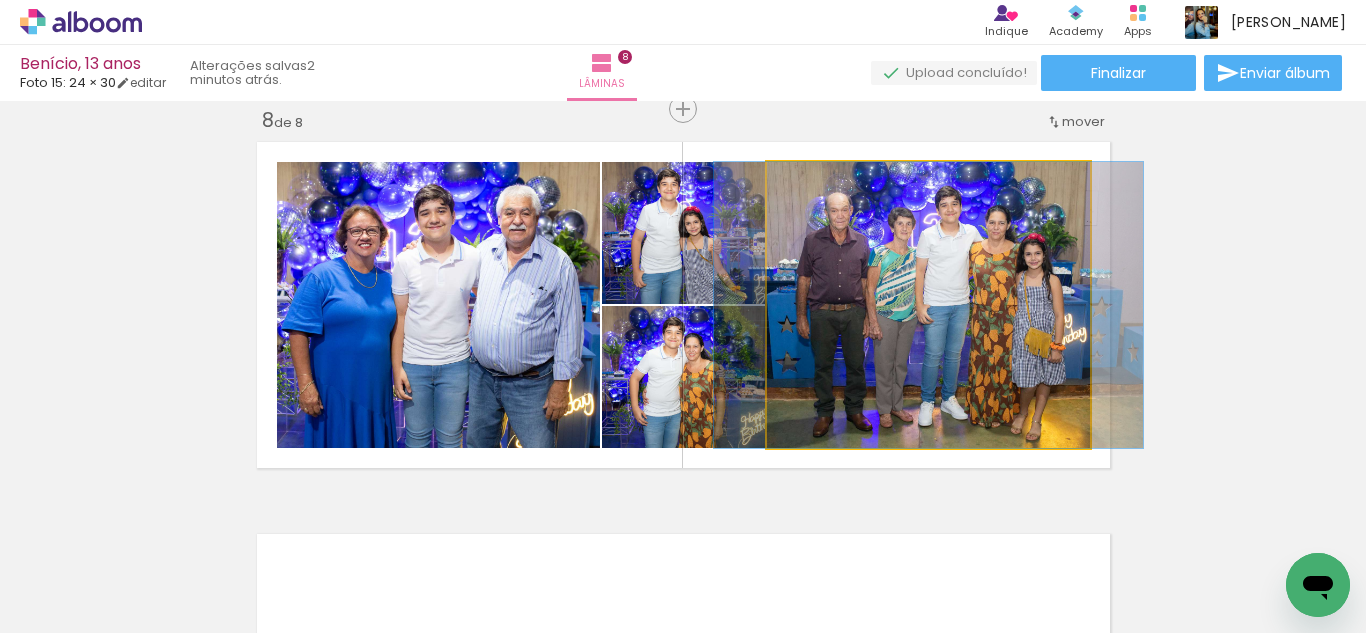 click 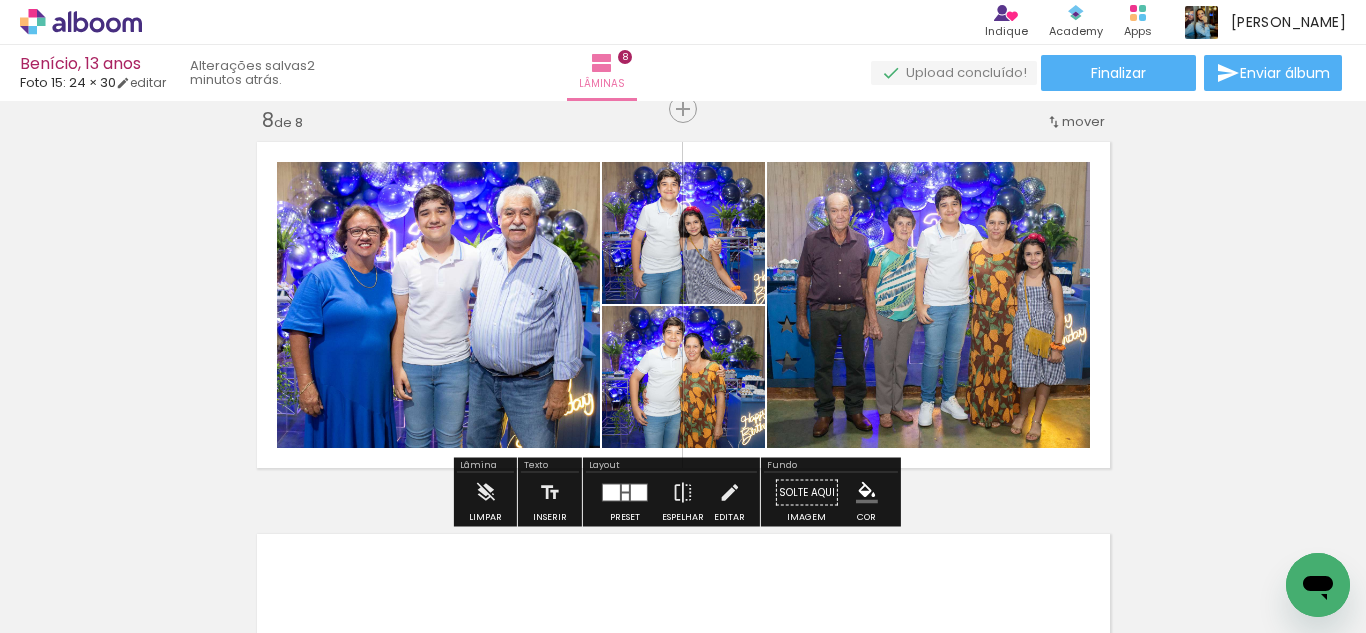 scroll, scrollTop: 2969, scrollLeft: 0, axis: vertical 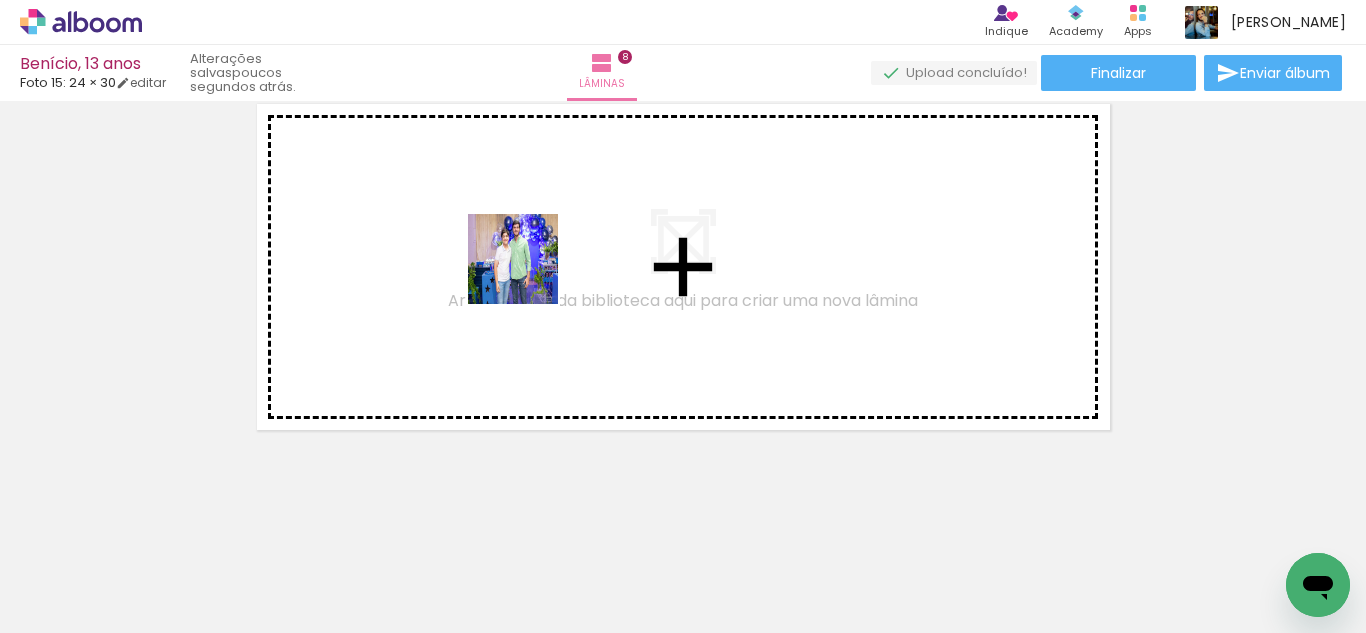 drag, startPoint x: 547, startPoint y: 564, endPoint x: 528, endPoint y: 274, distance: 290.62173 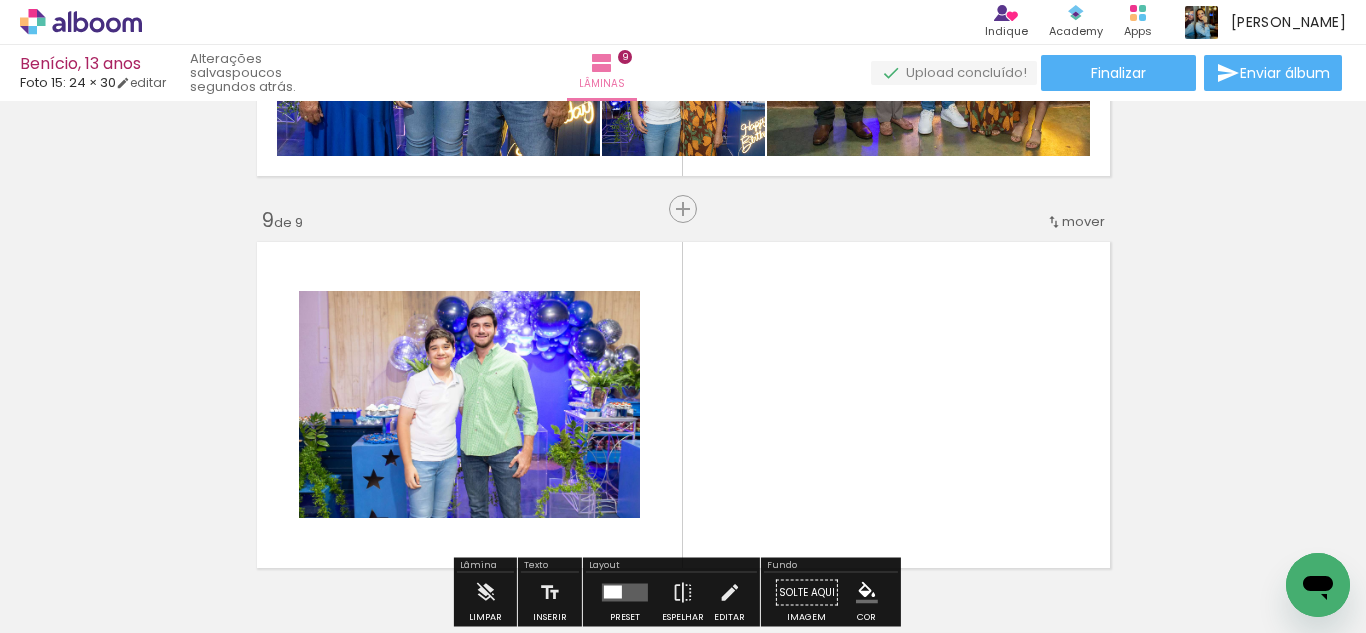 scroll, scrollTop: 3261, scrollLeft: 0, axis: vertical 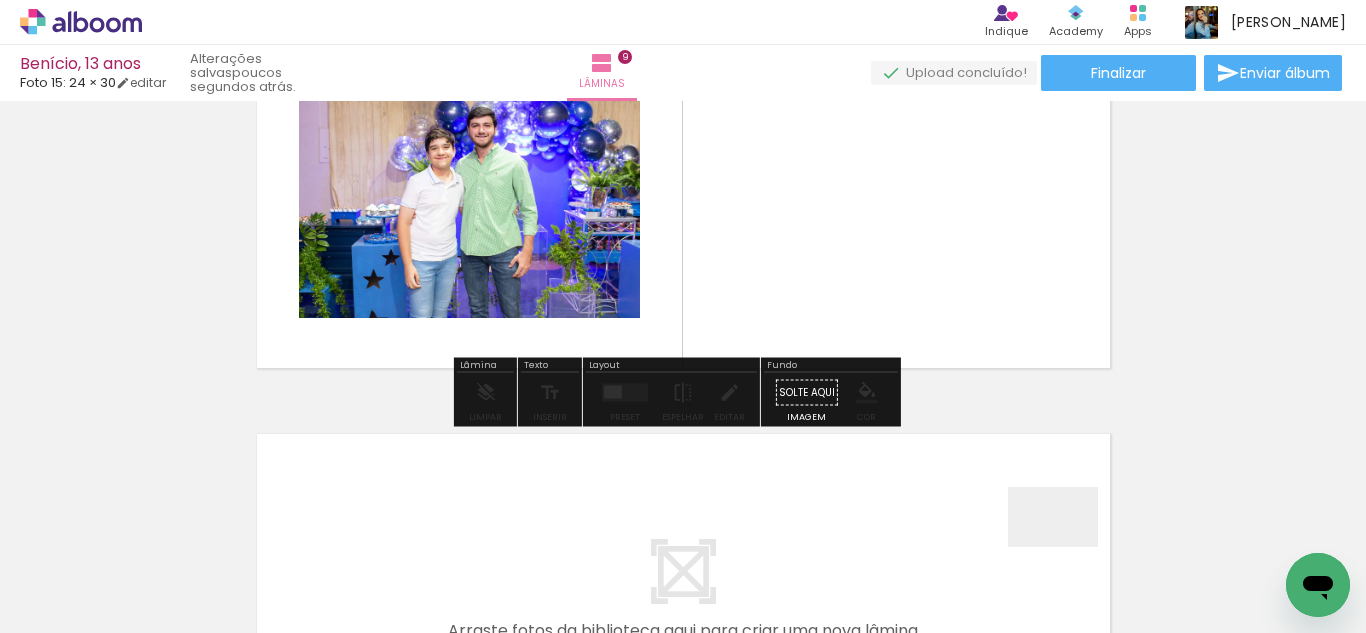 drag, startPoint x: 1075, startPoint y: 553, endPoint x: 915, endPoint y: 376, distance: 238.59799 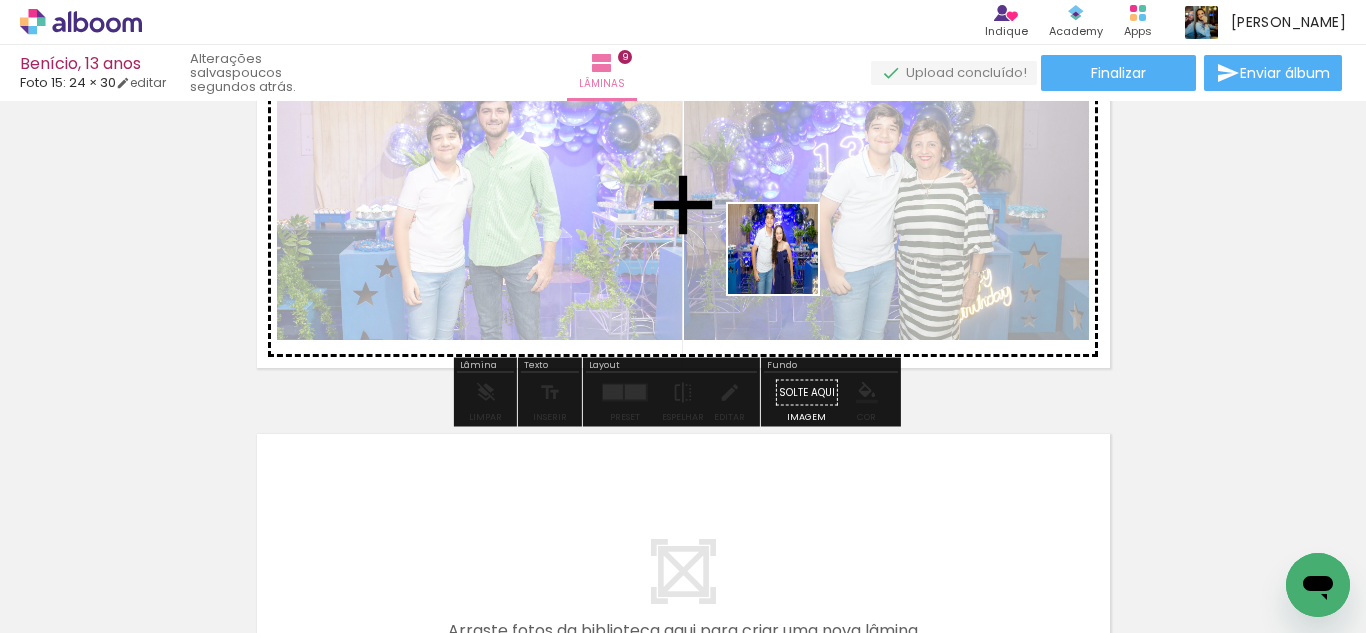 drag, startPoint x: 1214, startPoint y: 575, endPoint x: 743, endPoint y: 377, distance: 510.92563 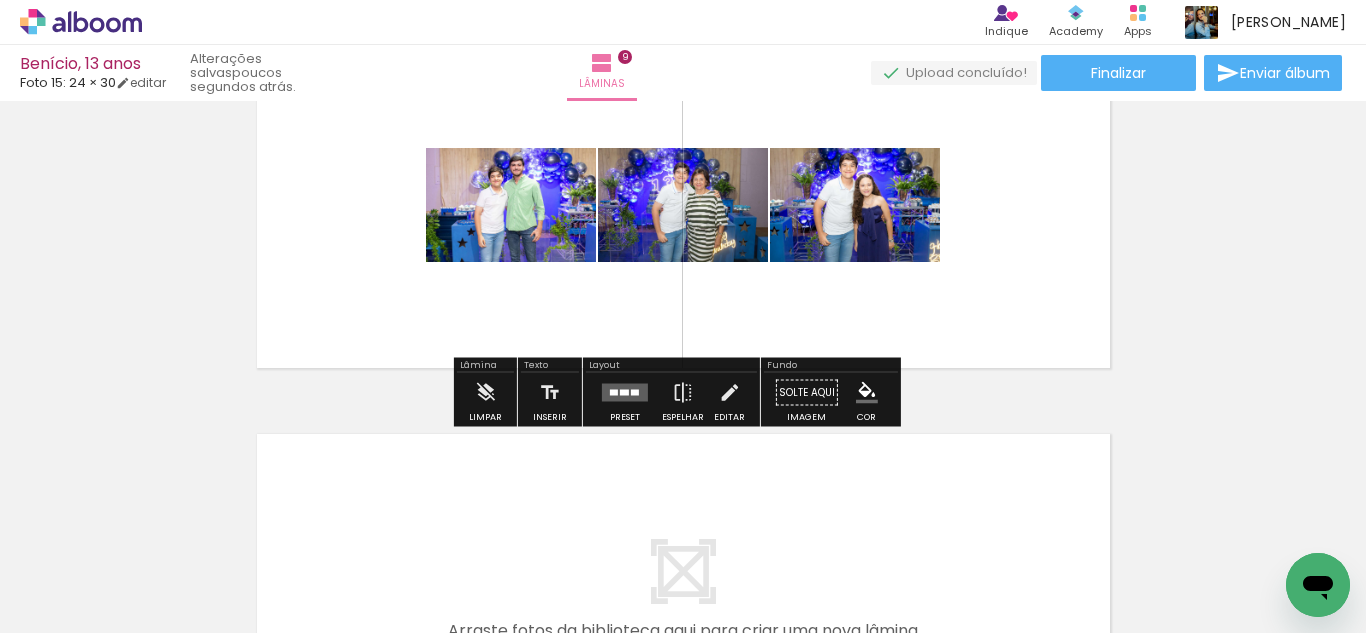 scroll, scrollTop: 0, scrollLeft: 2629, axis: horizontal 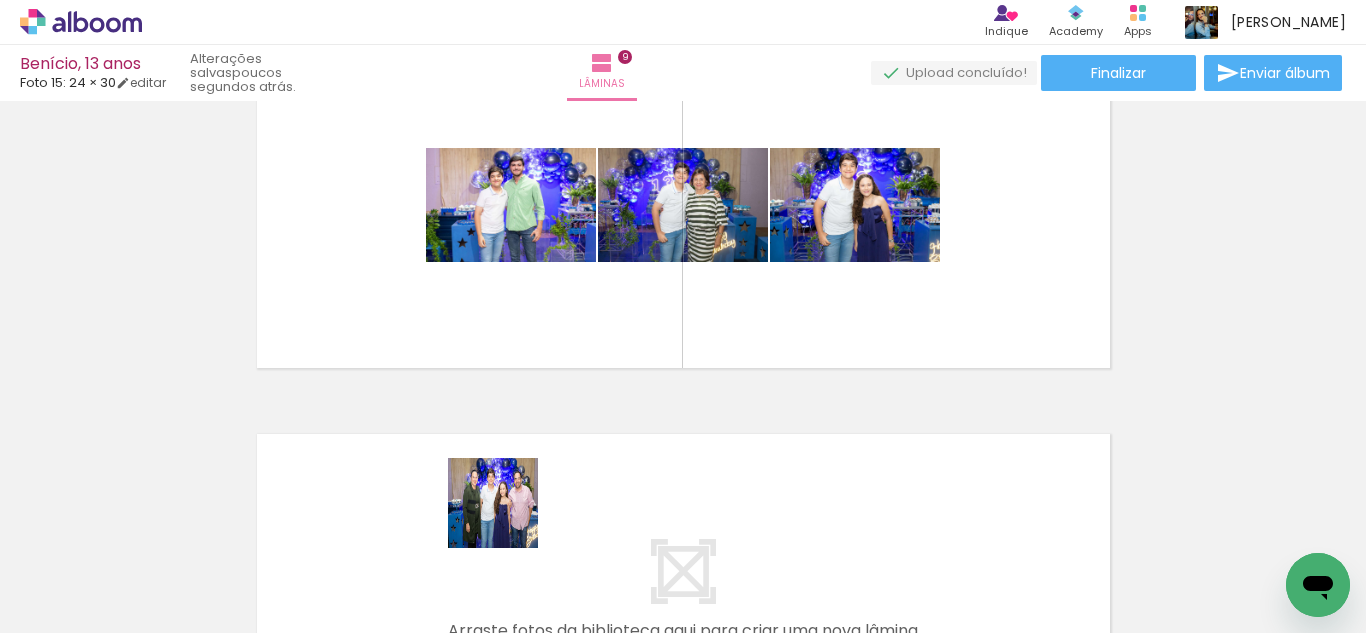 drag, startPoint x: 524, startPoint y: 569, endPoint x: 502, endPoint y: 331, distance: 239.01465 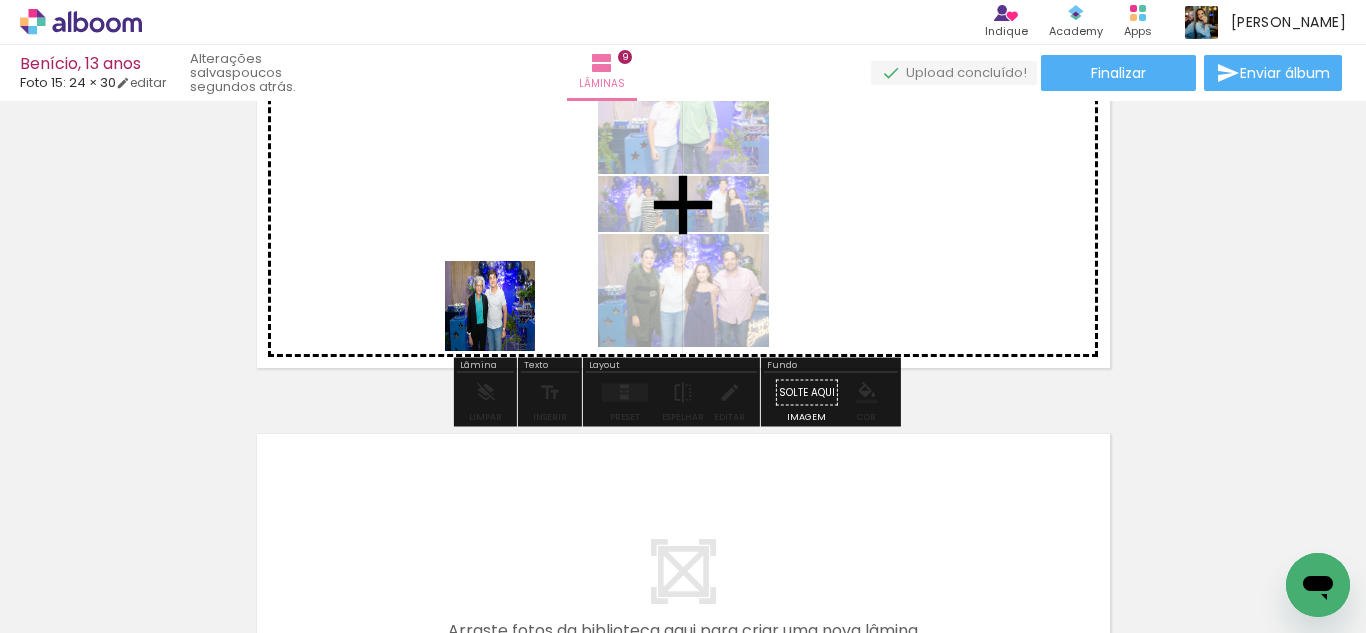 drag, startPoint x: 574, startPoint y: 581, endPoint x: 532, endPoint y: 369, distance: 216.12033 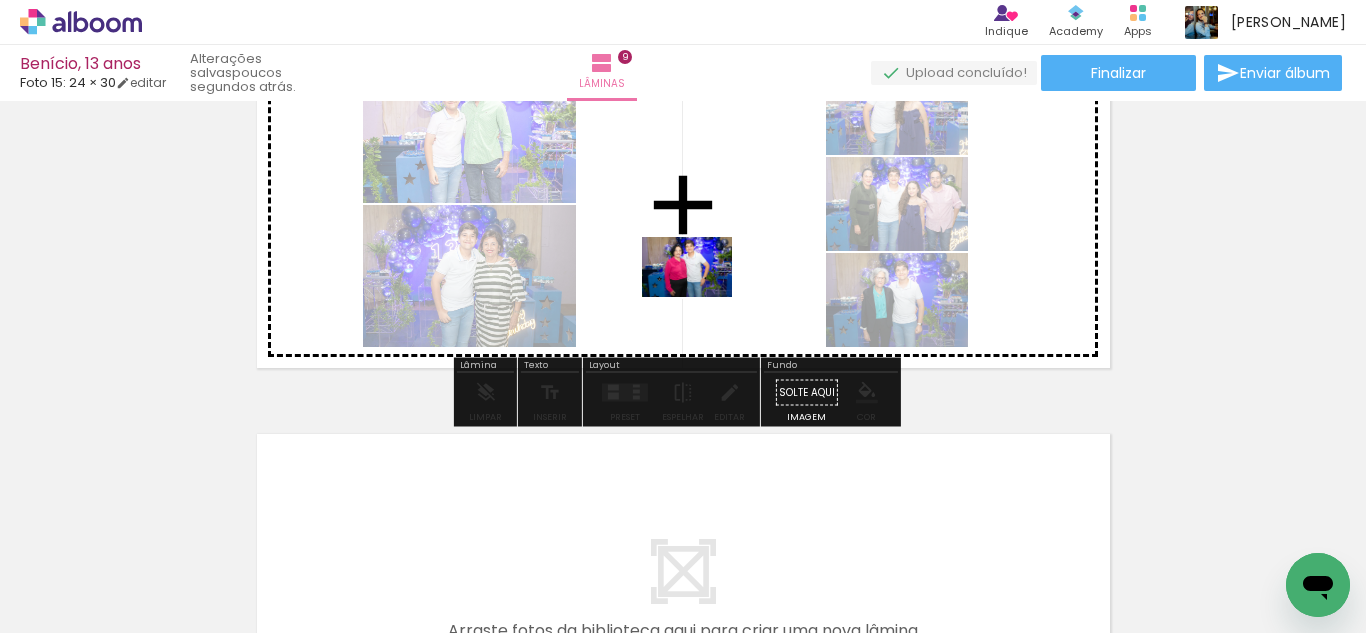 drag, startPoint x: 712, startPoint y: 539, endPoint x: 702, endPoint y: 282, distance: 257.1945 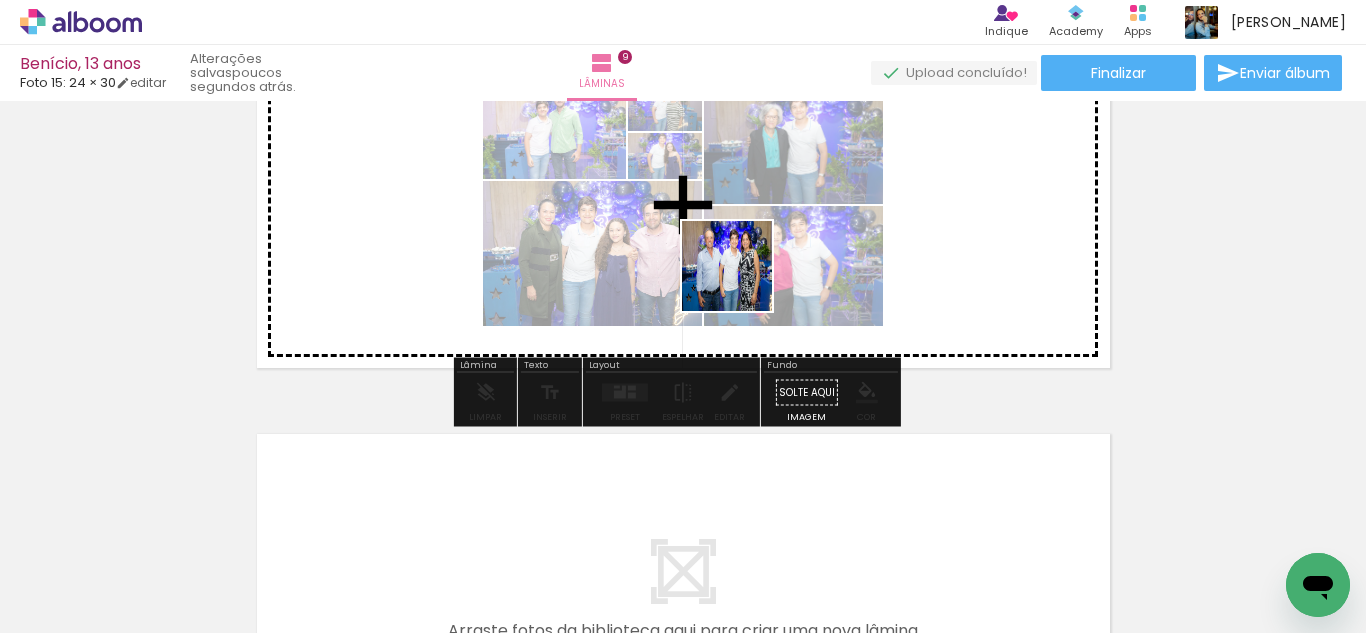 drag, startPoint x: 798, startPoint y: 566, endPoint x: 742, endPoint y: 271, distance: 300.26822 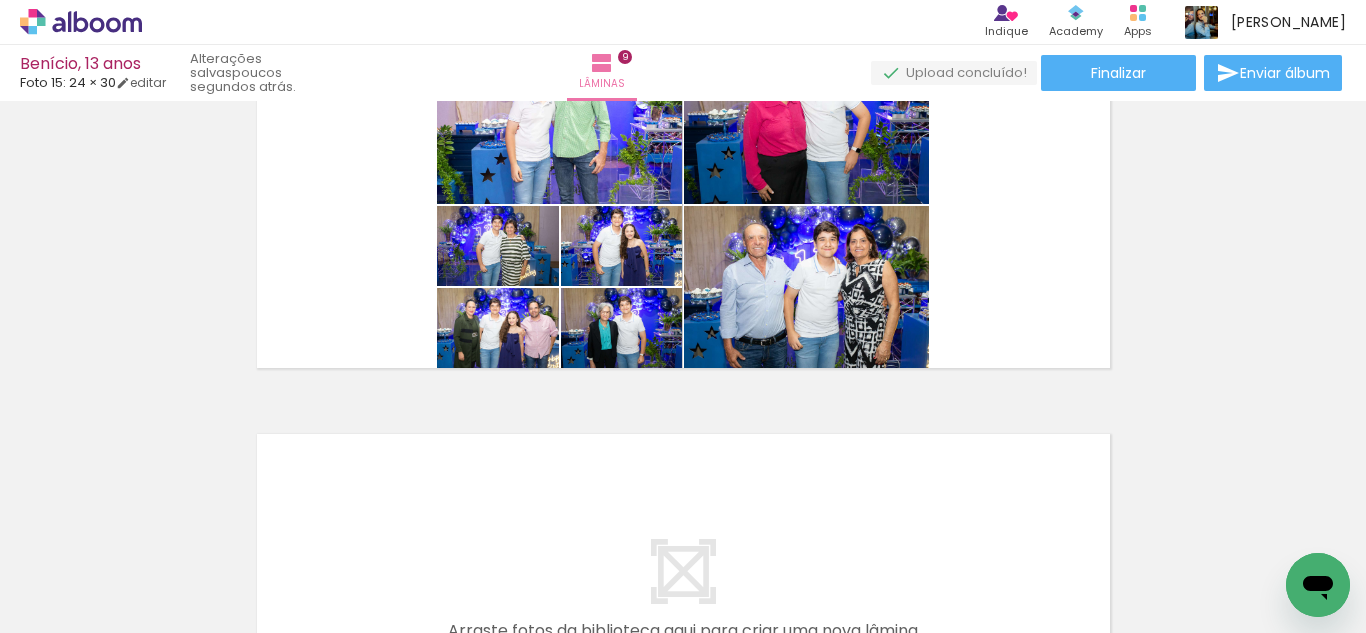 scroll, scrollTop: 0, scrollLeft: 4110, axis: horizontal 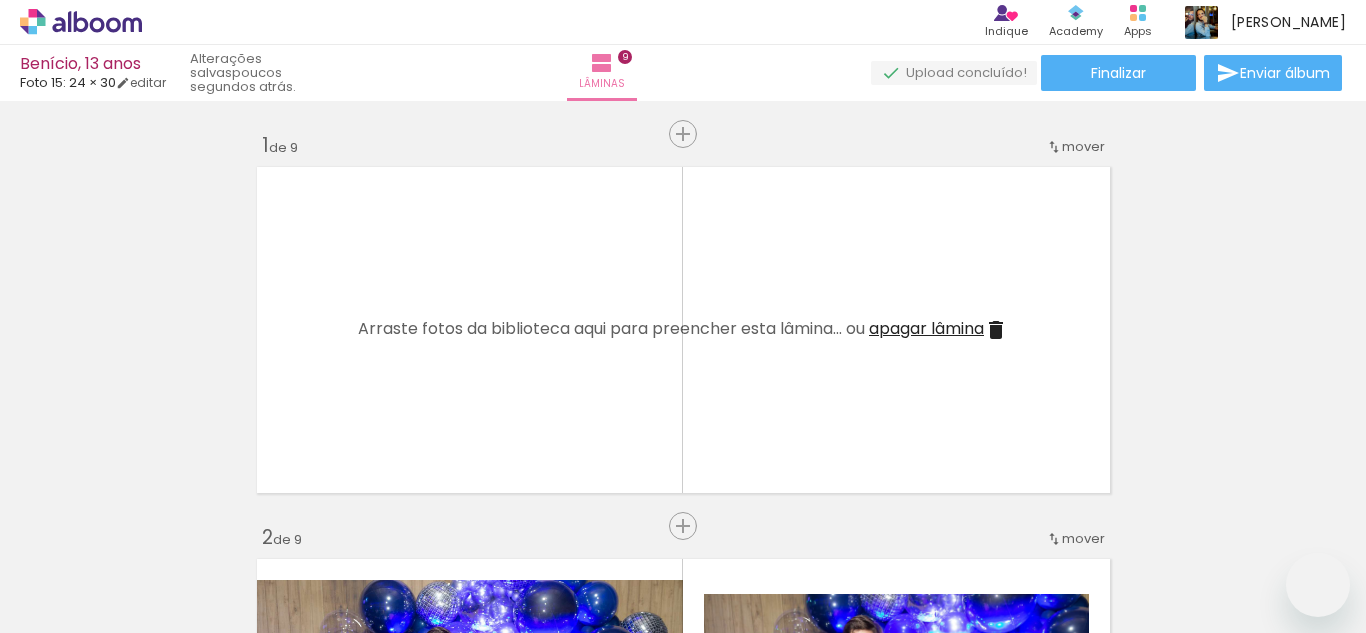 click at bounding box center (683, 316) 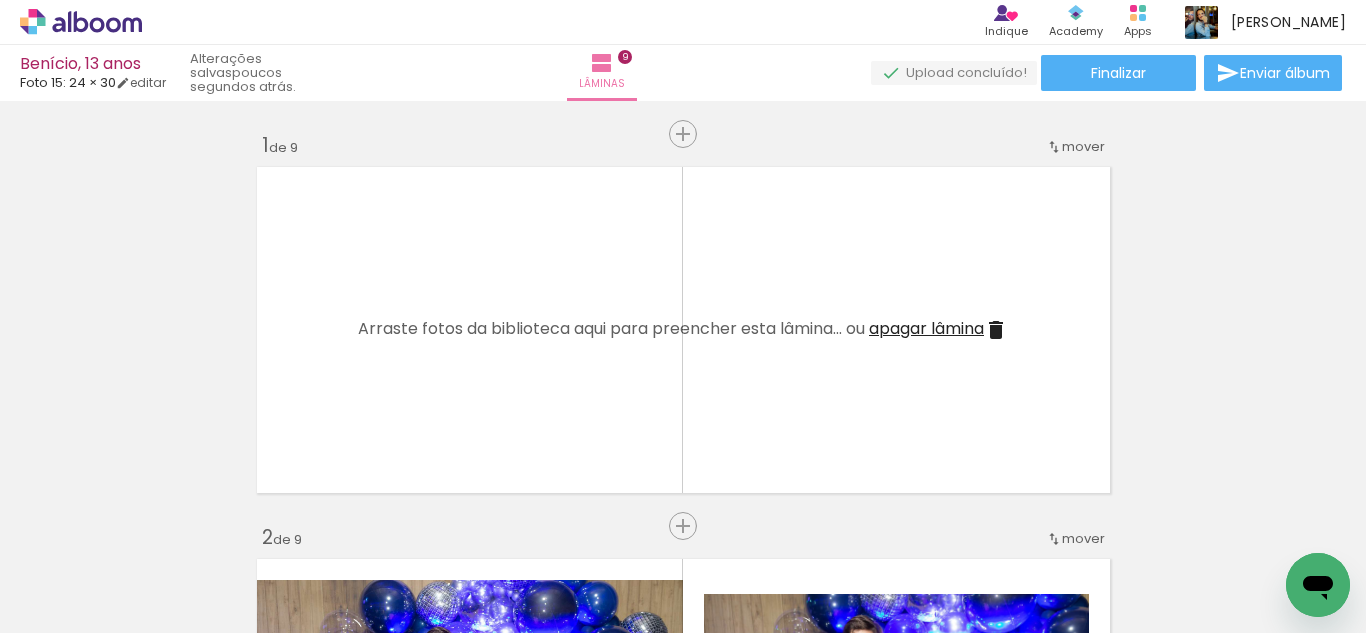 scroll, scrollTop: 3161, scrollLeft: 0, axis: vertical 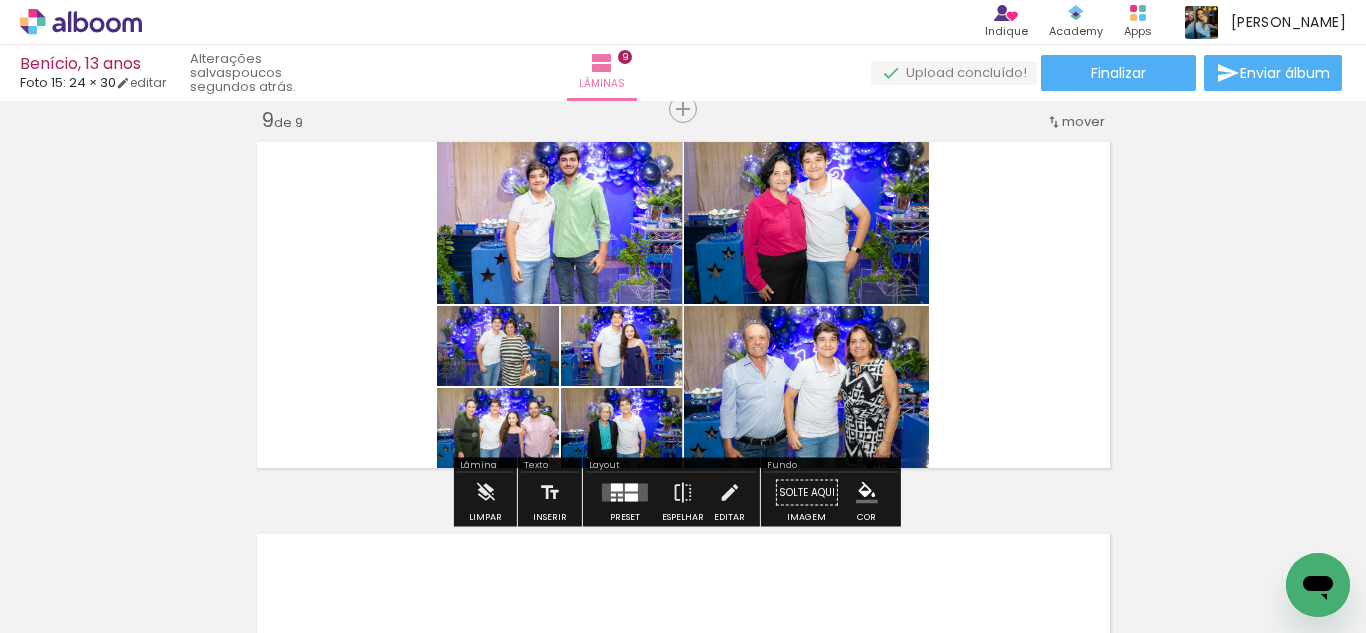 drag, startPoint x: 638, startPoint y: 573, endPoint x: 649, endPoint y: 393, distance: 180.3358 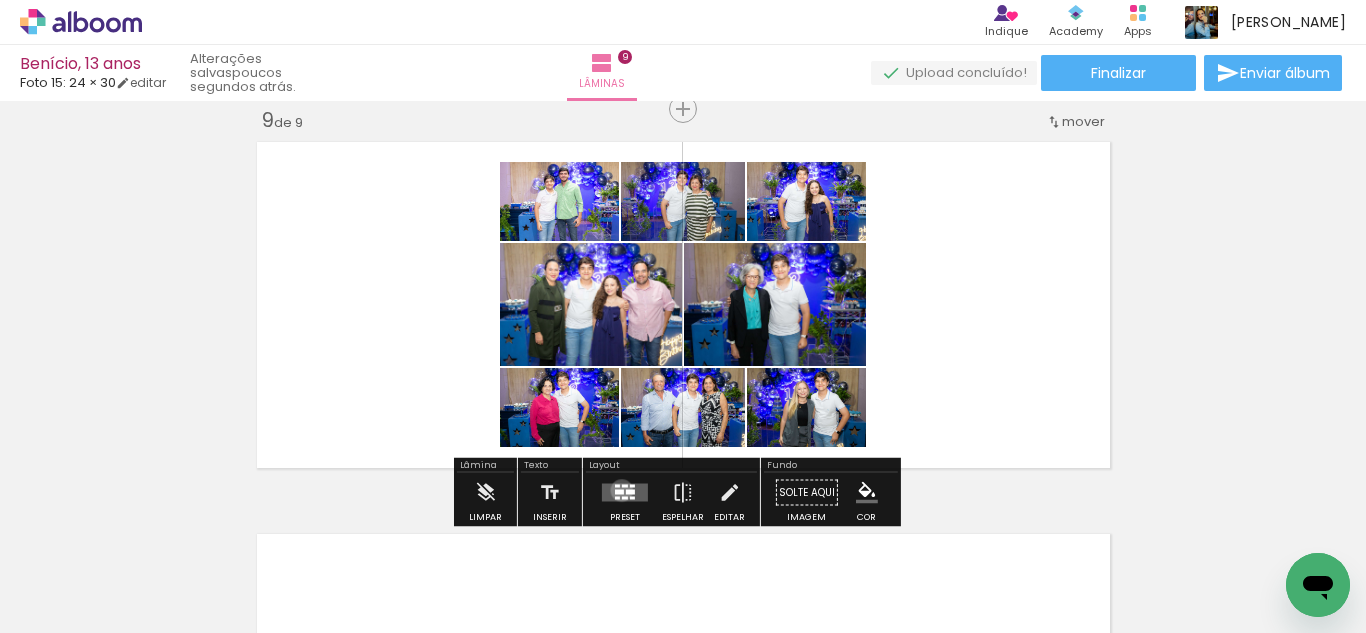 click at bounding box center (619, 492) 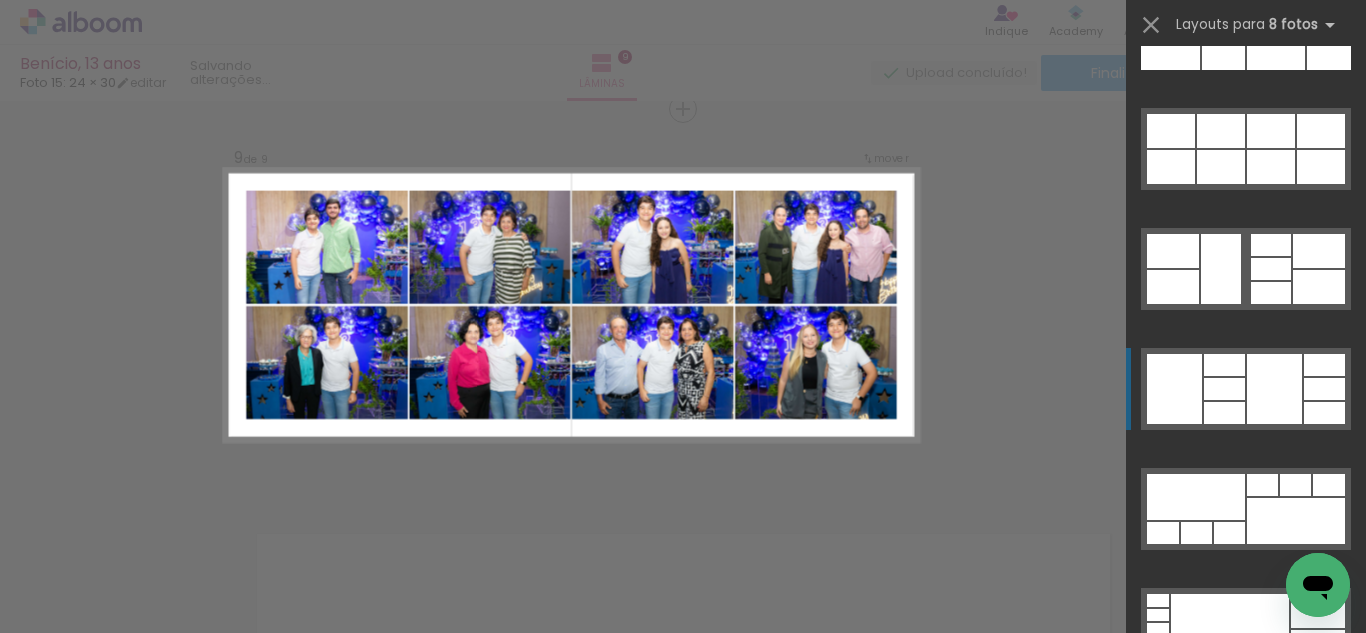 scroll, scrollTop: 10193, scrollLeft: 0, axis: vertical 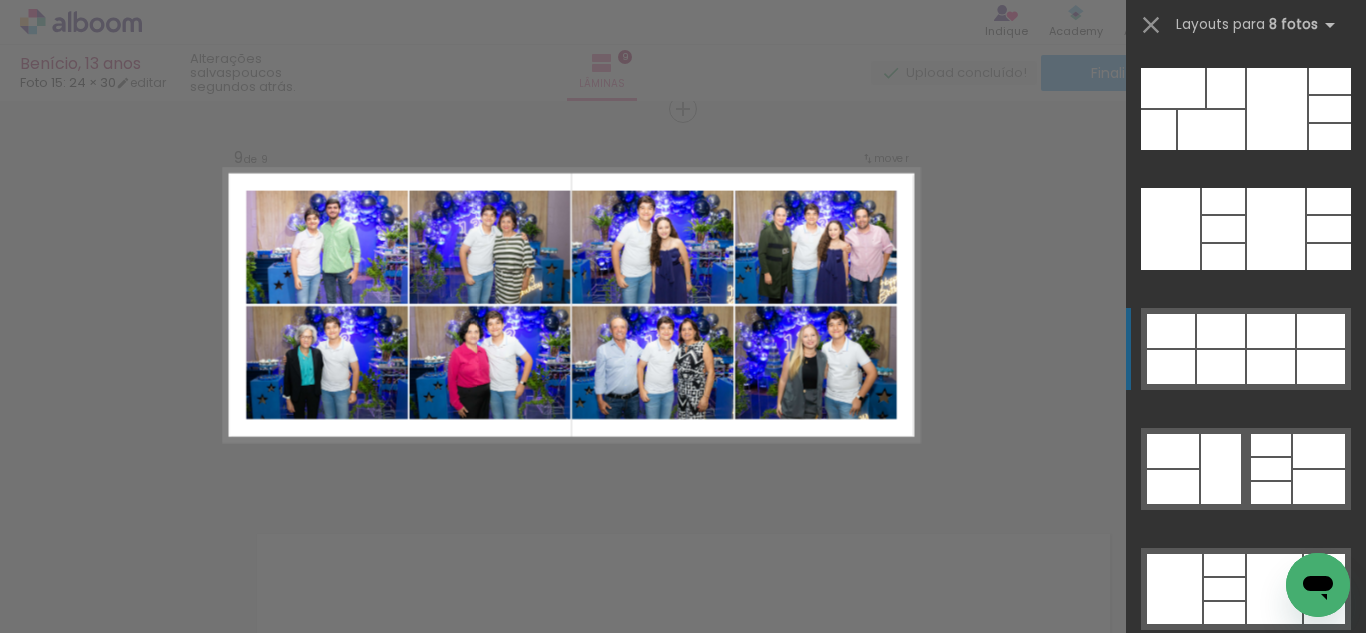 click at bounding box center [1277, 109] 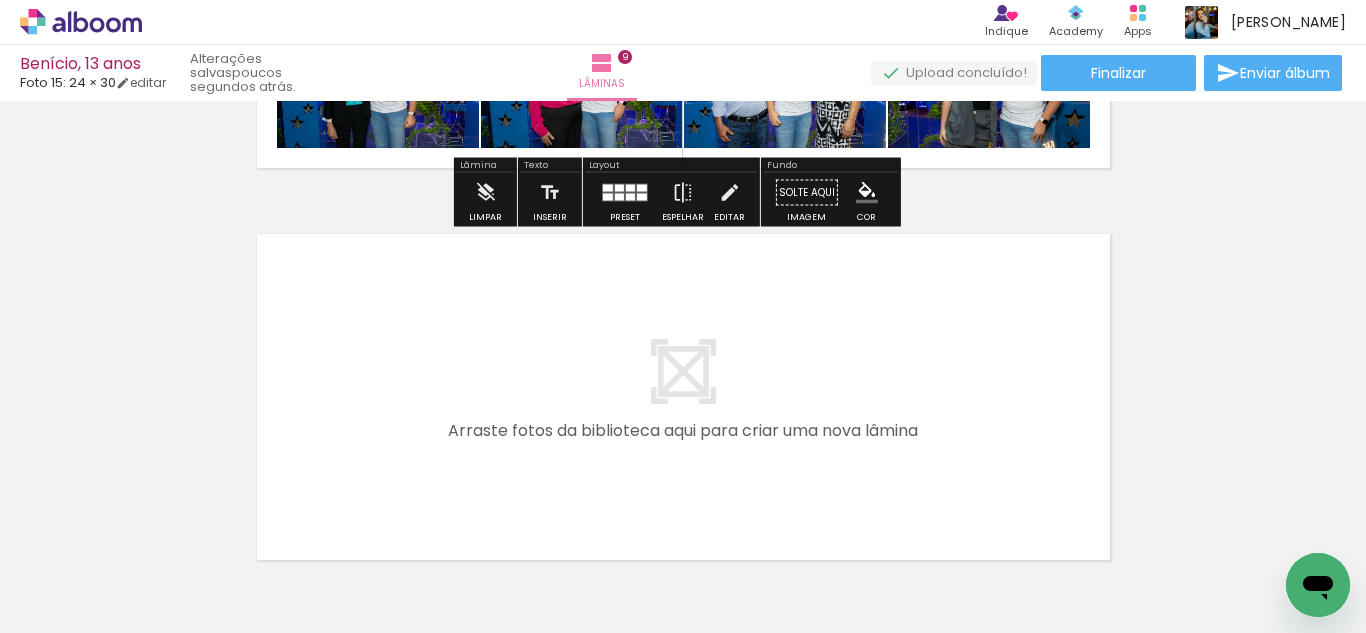 scroll, scrollTop: 3561, scrollLeft: 0, axis: vertical 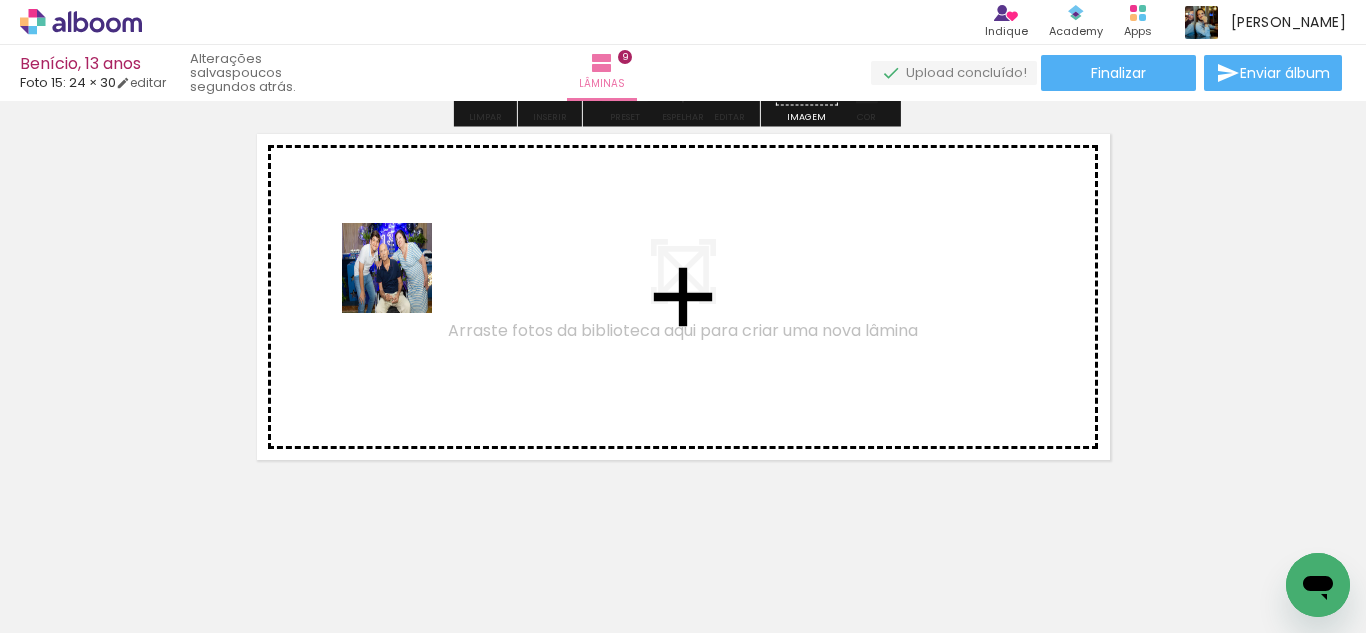 drag, startPoint x: 419, startPoint y: 569, endPoint x: 482, endPoint y: 476, distance: 112.32987 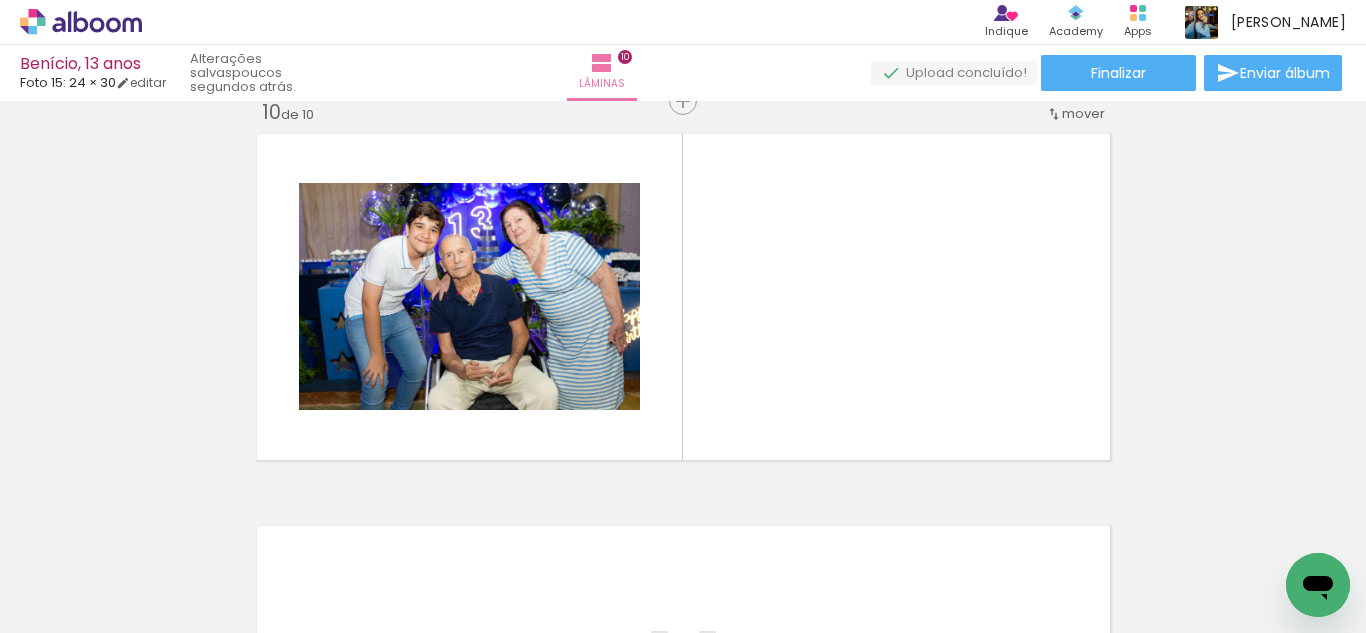 scroll, scrollTop: 3553, scrollLeft: 0, axis: vertical 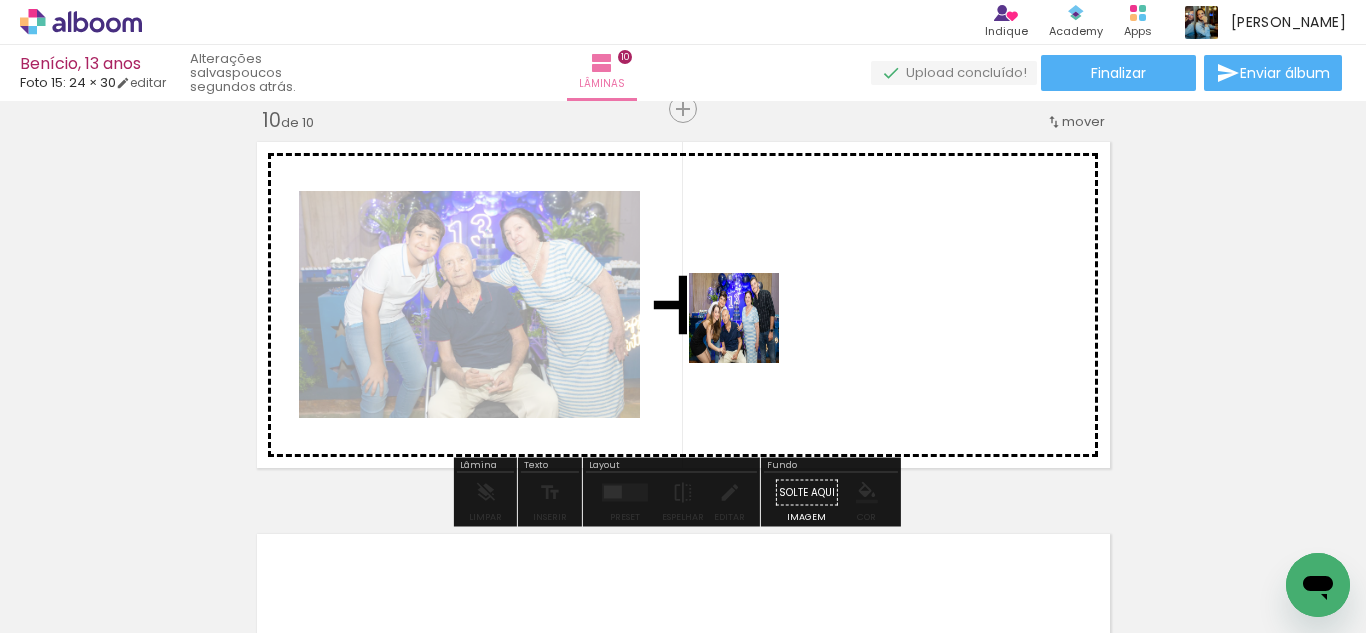 drag, startPoint x: 525, startPoint y: 568, endPoint x: 875, endPoint y: 567, distance: 350.00143 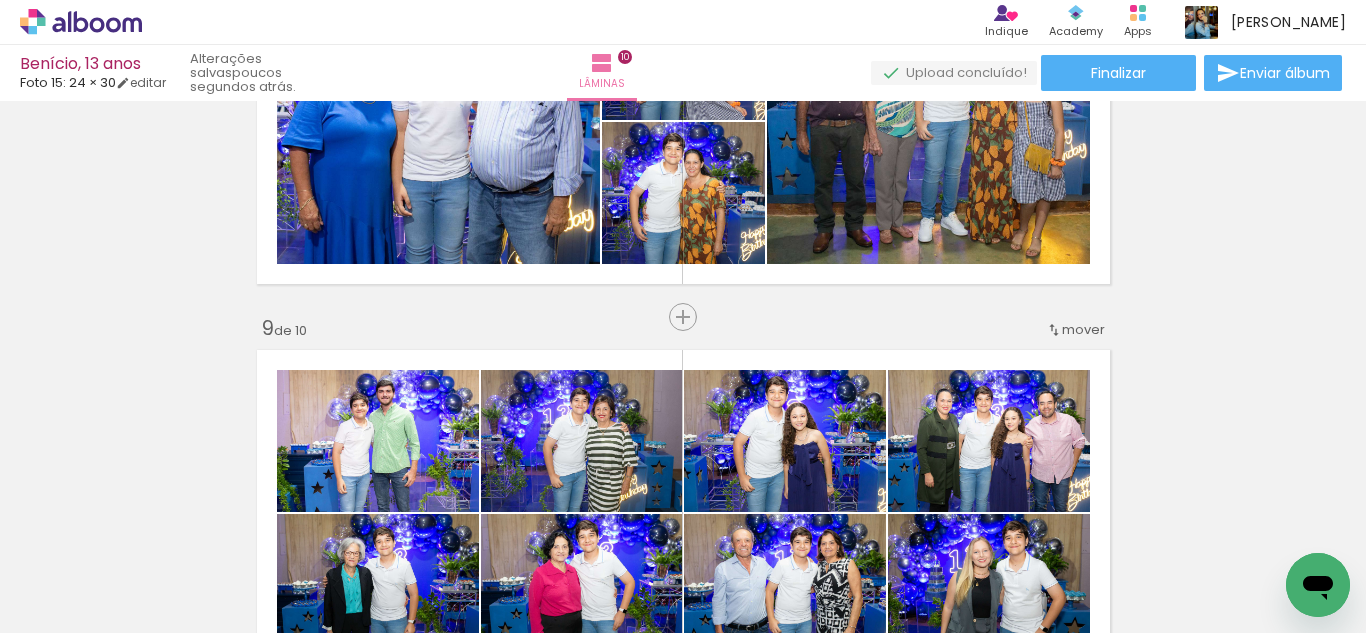 scroll, scrollTop: 3053, scrollLeft: 0, axis: vertical 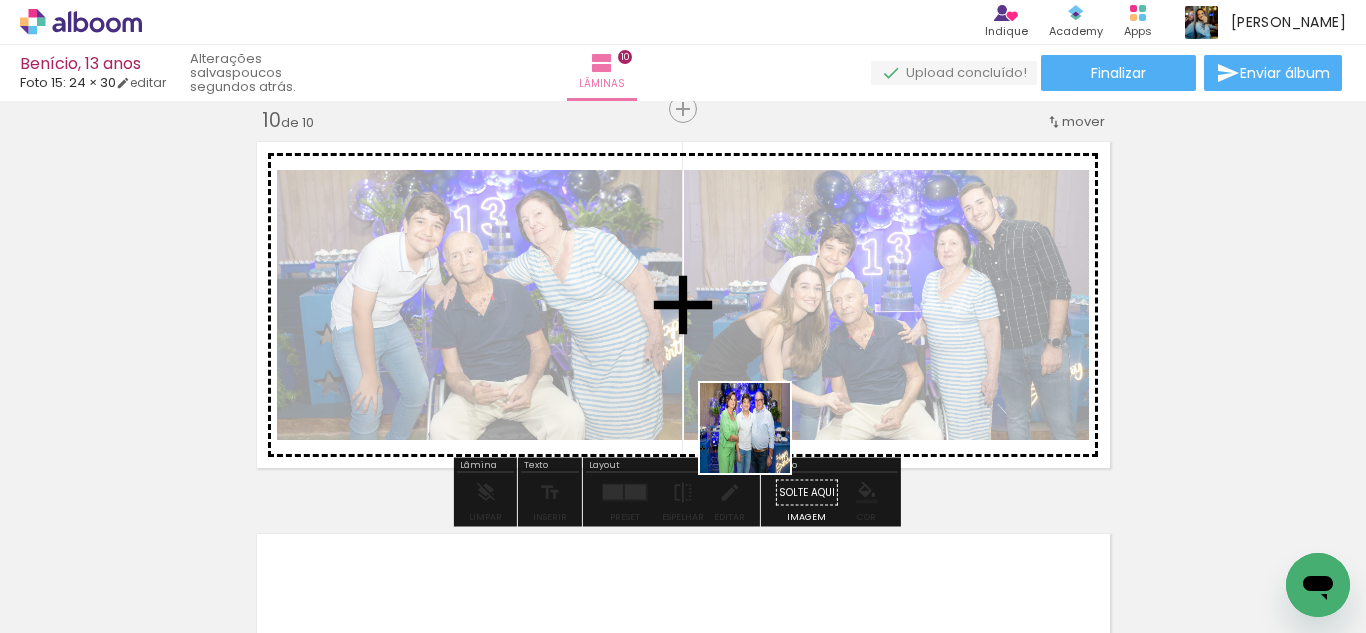 drag, startPoint x: 766, startPoint y: 561, endPoint x: 841, endPoint y: 596, distance: 82.764725 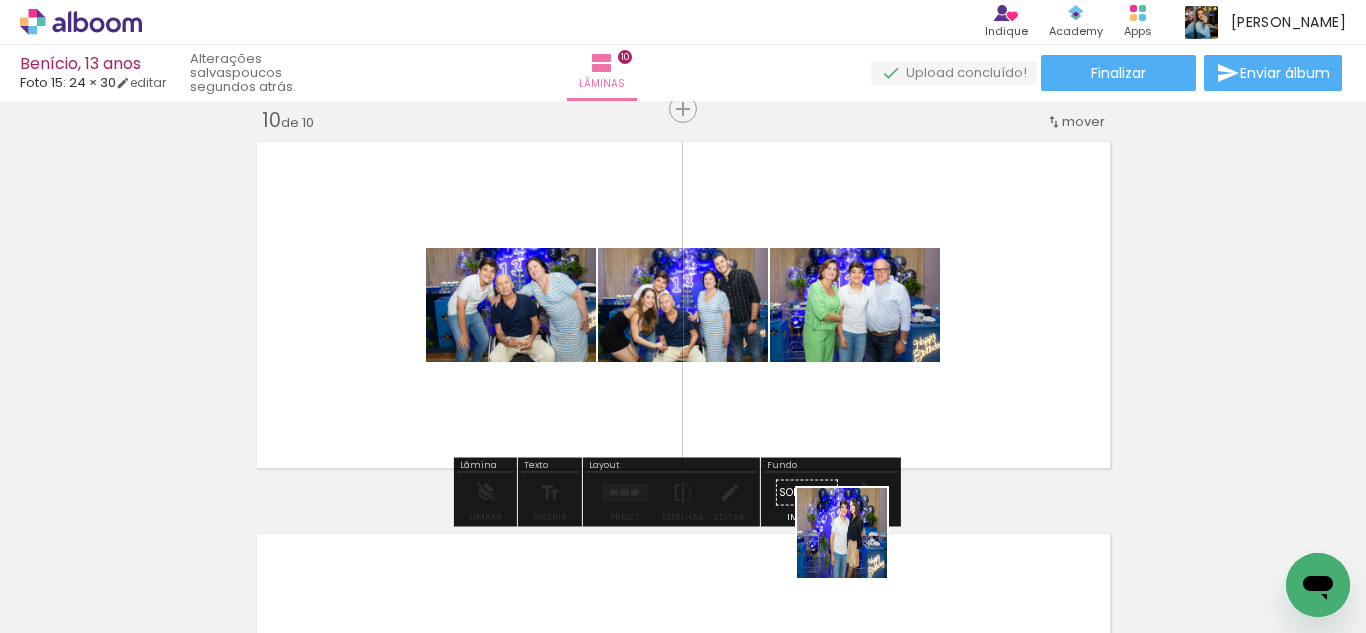 drag, startPoint x: 862, startPoint y: 592, endPoint x: 922, endPoint y: 599, distance: 60.40695 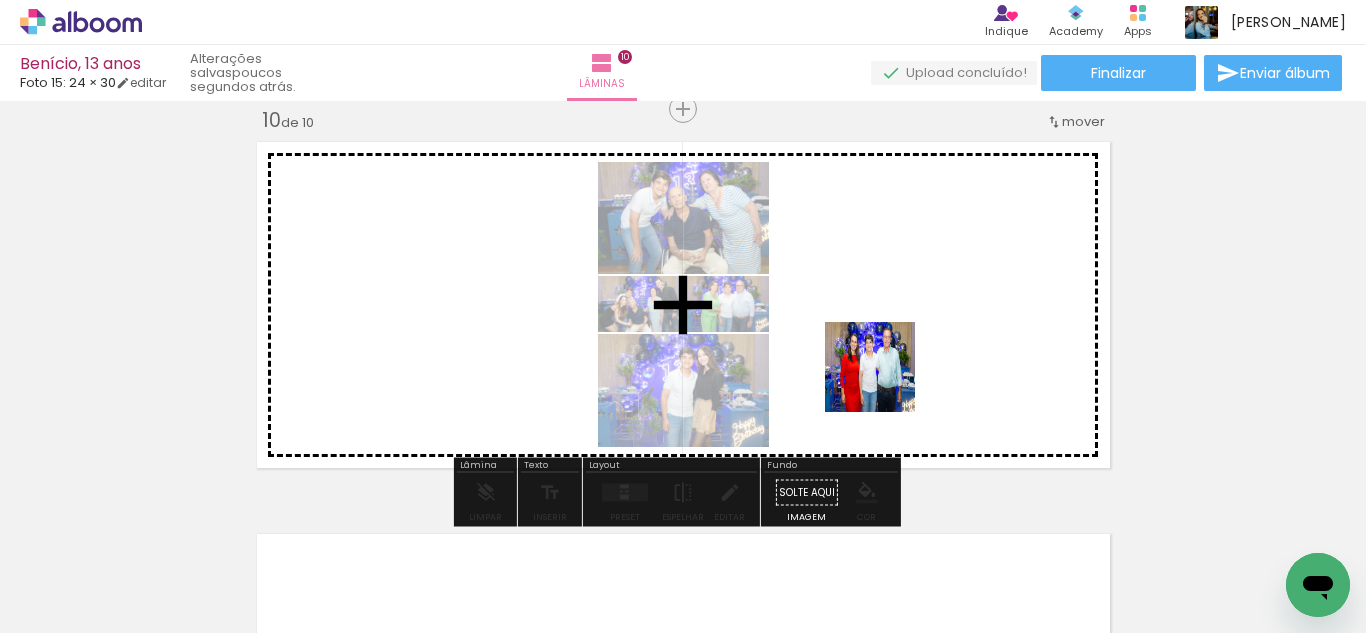 drag, startPoint x: 974, startPoint y: 579, endPoint x: 988, endPoint y: 607, distance: 31.304953 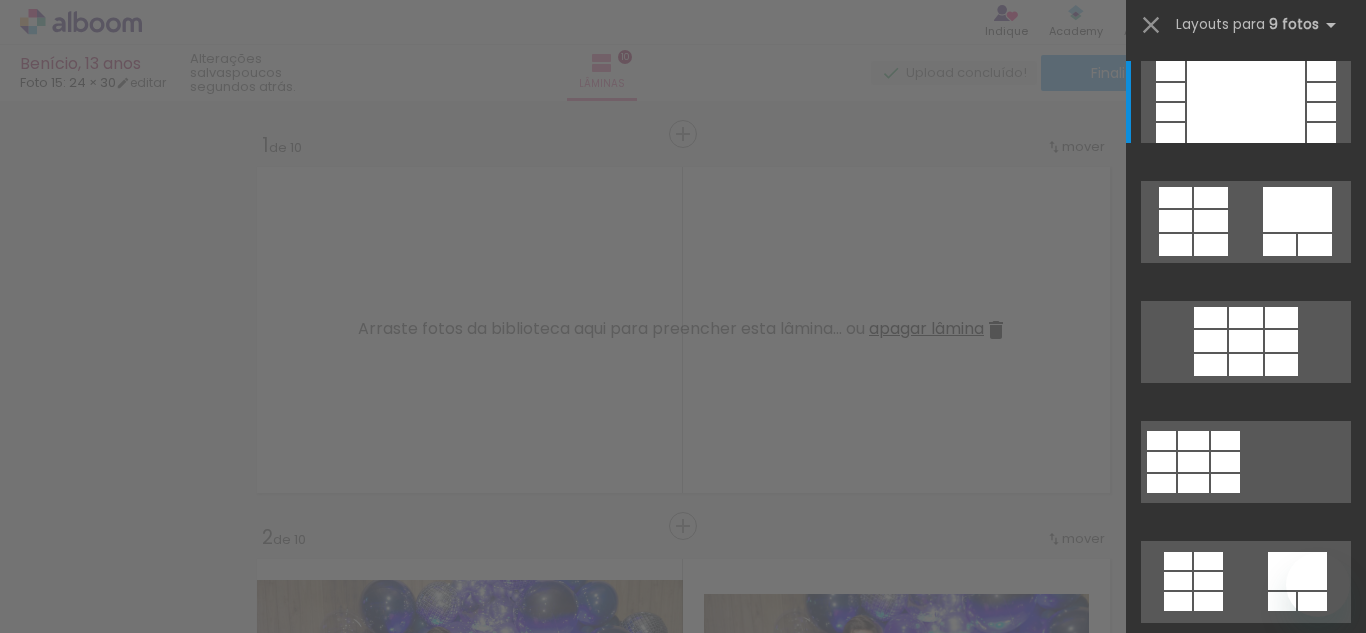 scroll, scrollTop: 0, scrollLeft: 0, axis: both 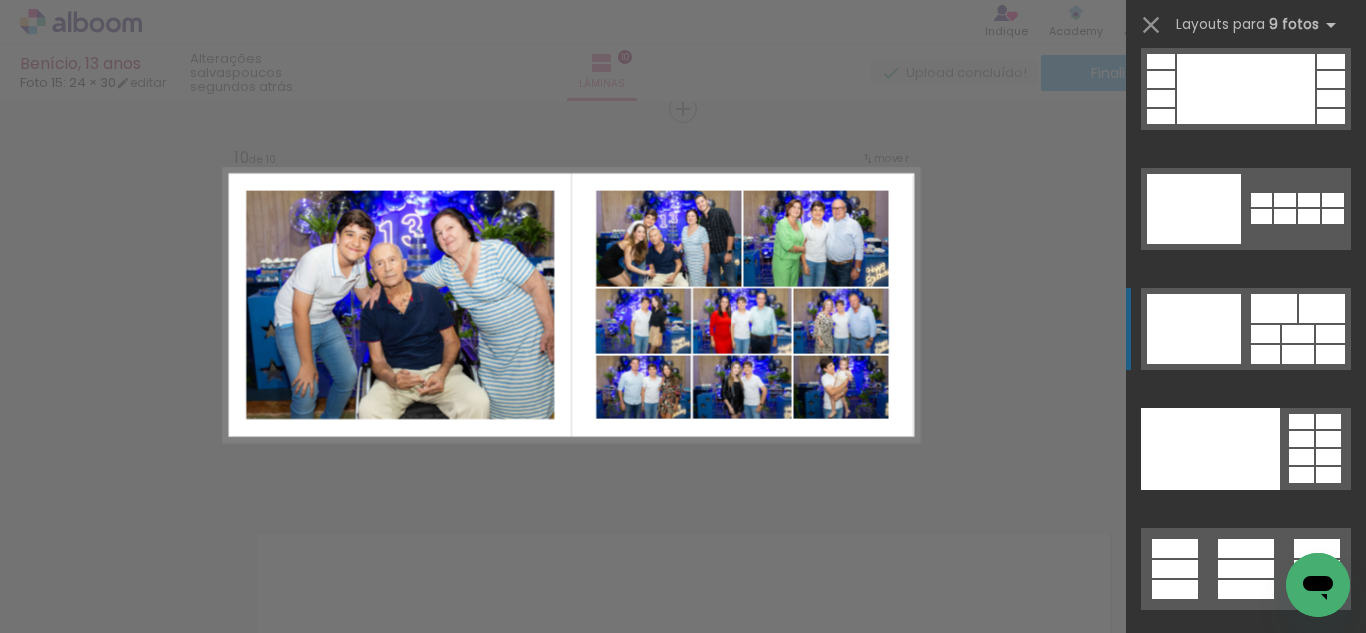 click at bounding box center (1174, -605) 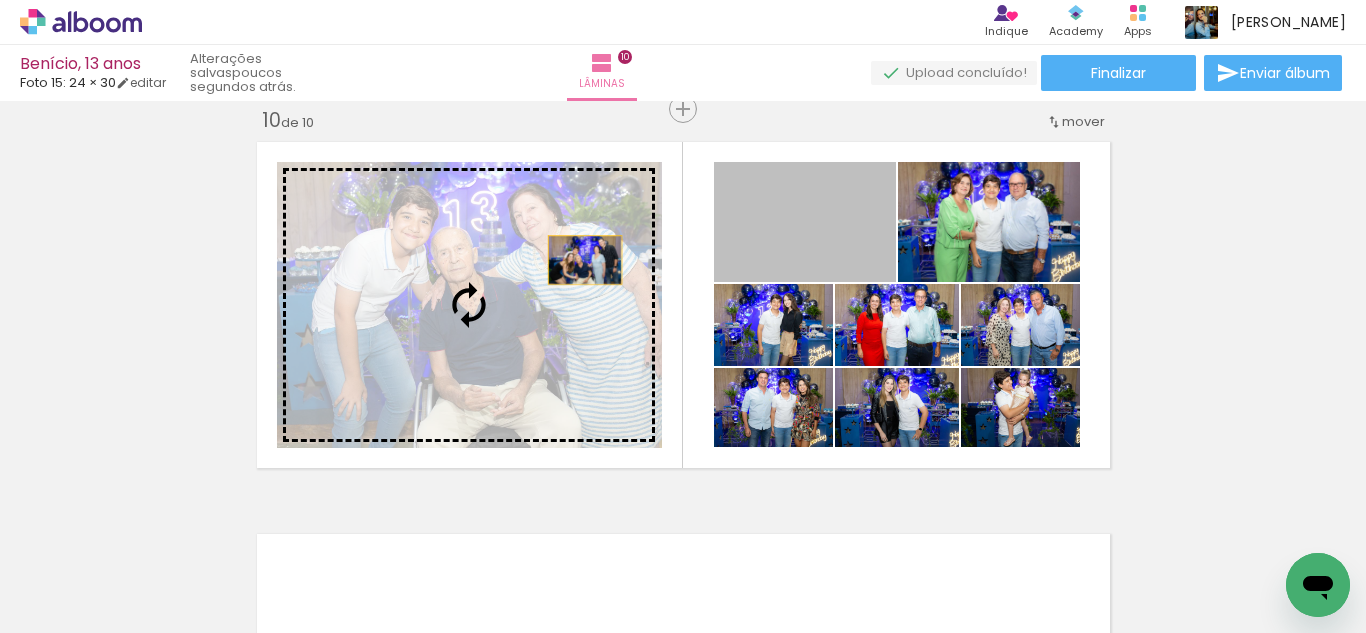drag, startPoint x: 799, startPoint y: 238, endPoint x: 502, endPoint y: 268, distance: 298.5113 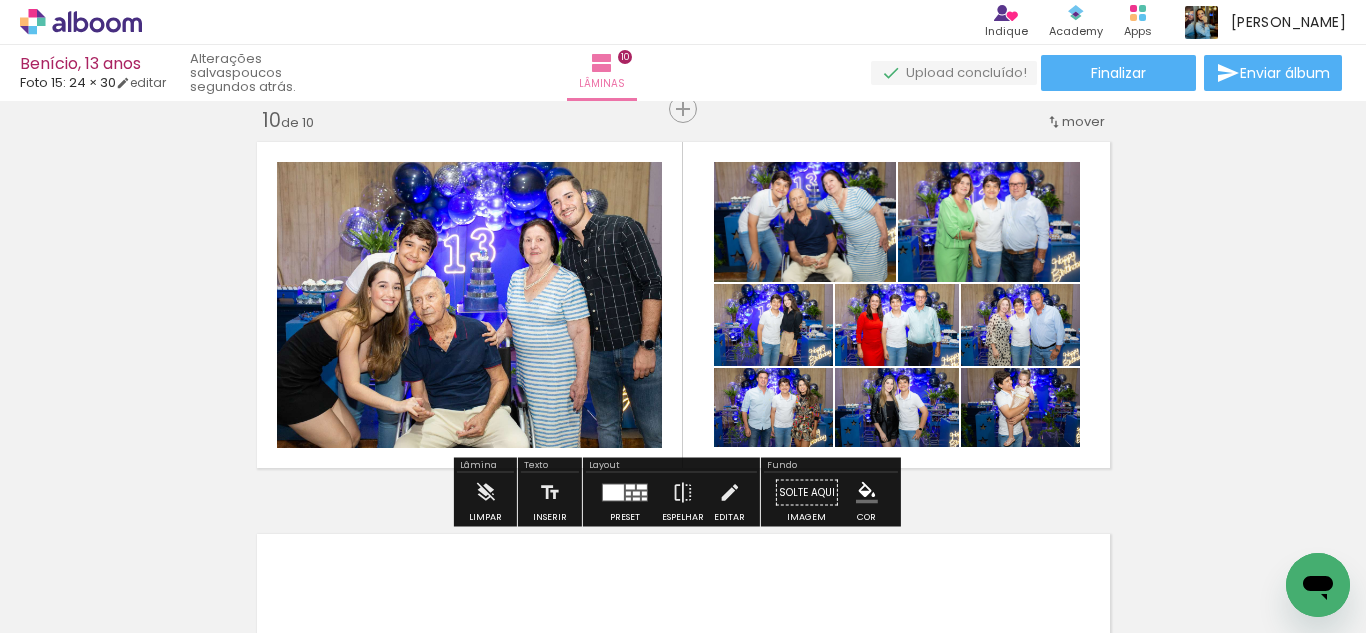 click at bounding box center (619, 565) 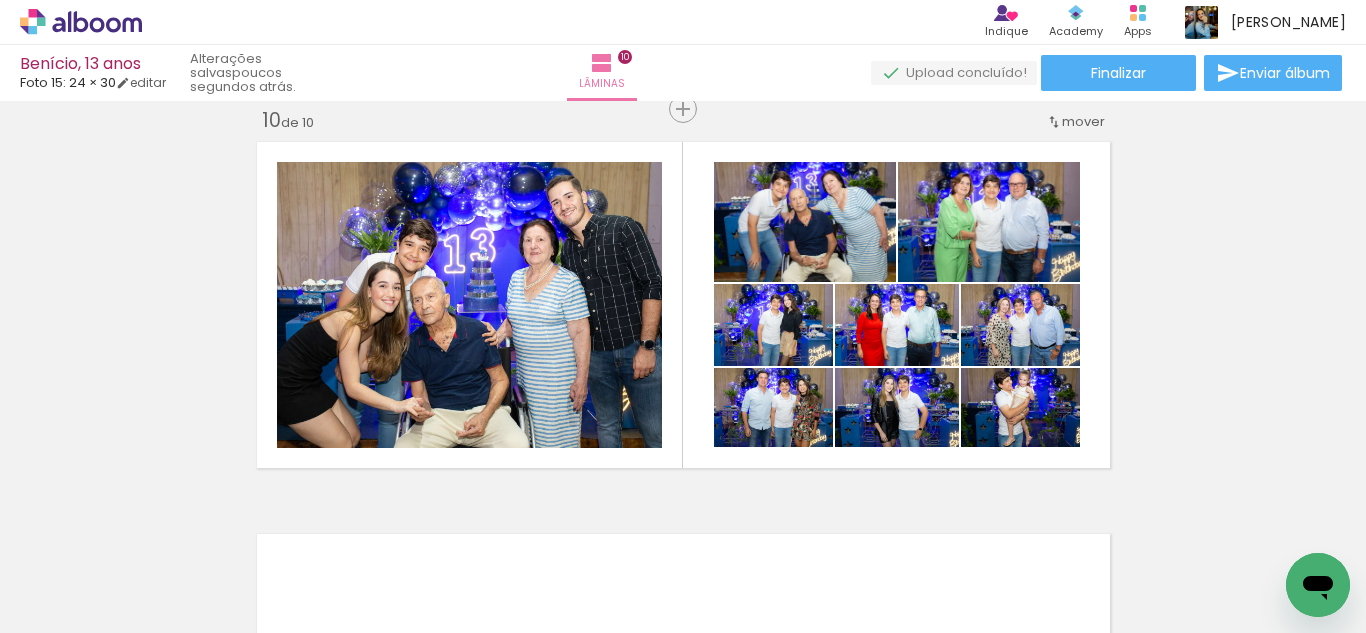 click on "Inserir lâmina 1  de 10  Inserir lâmina 2  de 10  Inserir lâmina 3  de 10  Inserir lâmina 4  de 10  Inserir lâmina 5  de 10  Inserir lâmina 6  de 10  Inserir lâmina 7  de 10  Inserir lâmina 8  de 10  Inserir lâmina 9  de 10  Inserir lâmina 10  de 10" at bounding box center (683, -1289) 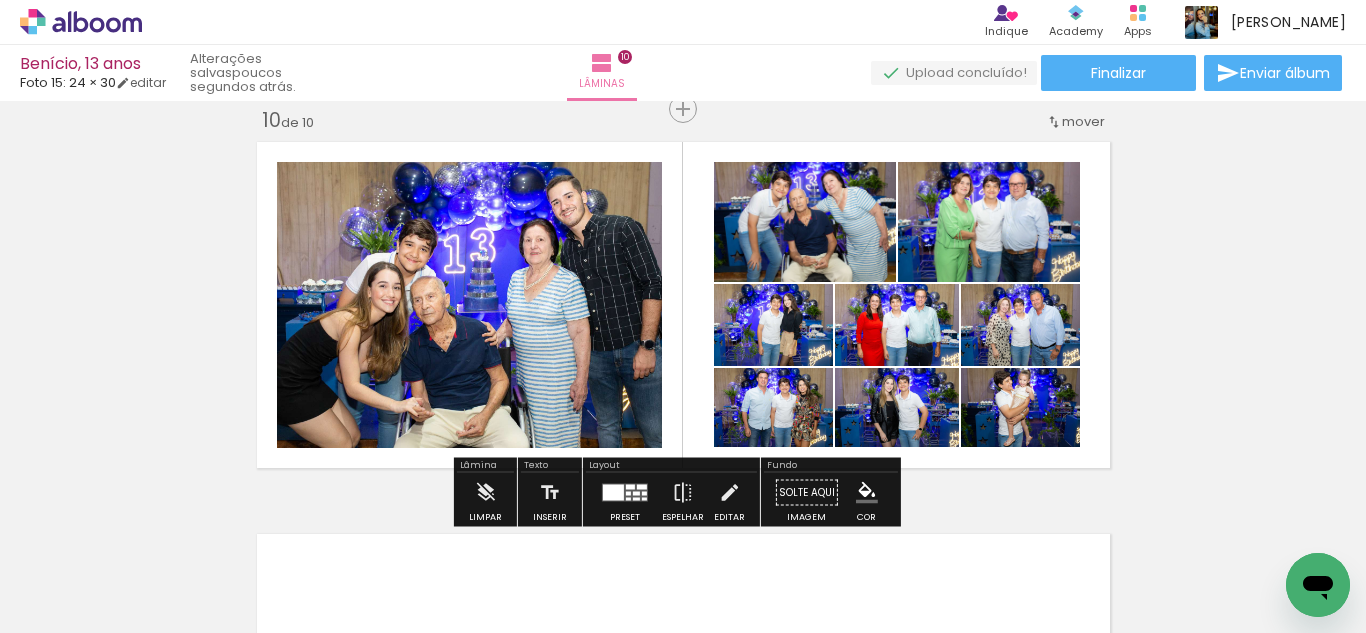 click at bounding box center (625, 493) 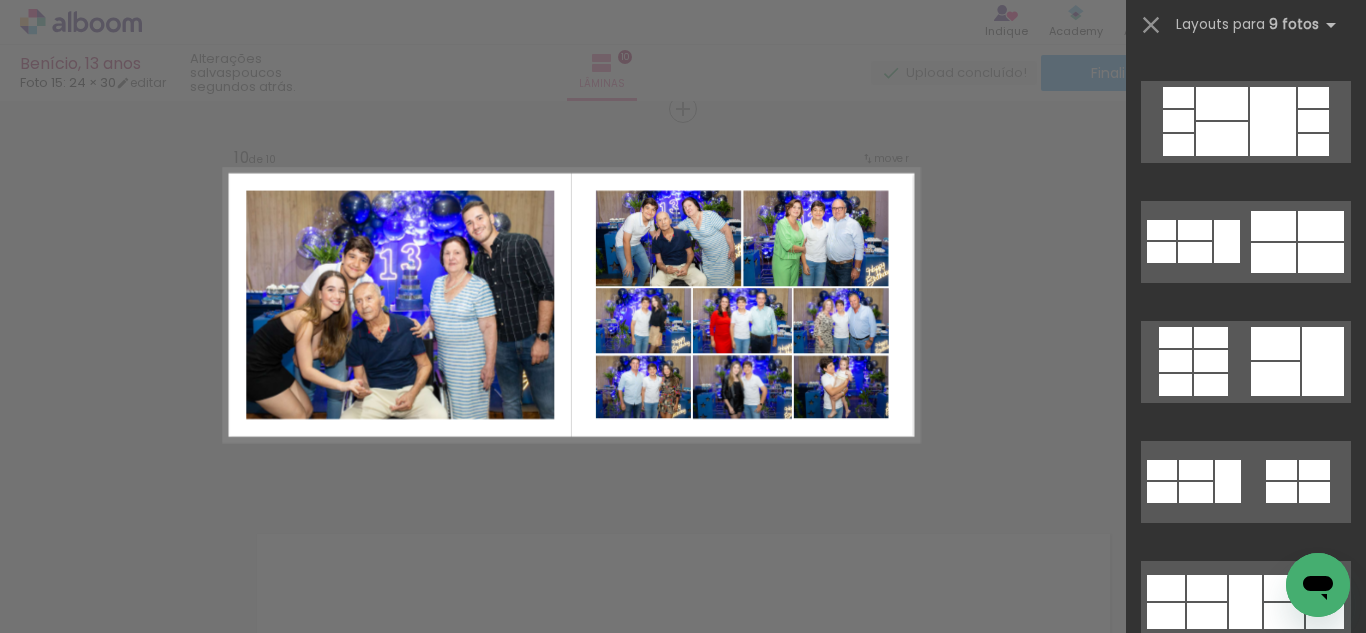 scroll, scrollTop: 1436, scrollLeft: 0, axis: vertical 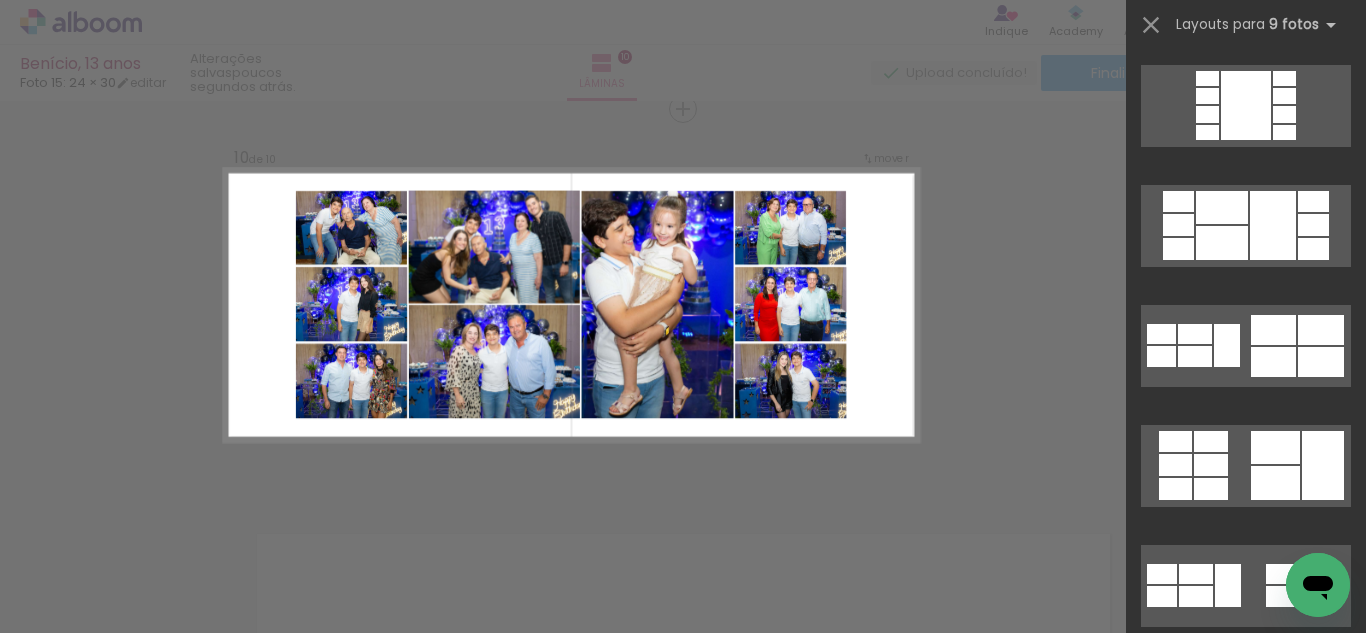 click on "Confirmar Cancelar" at bounding box center [683, -1272] 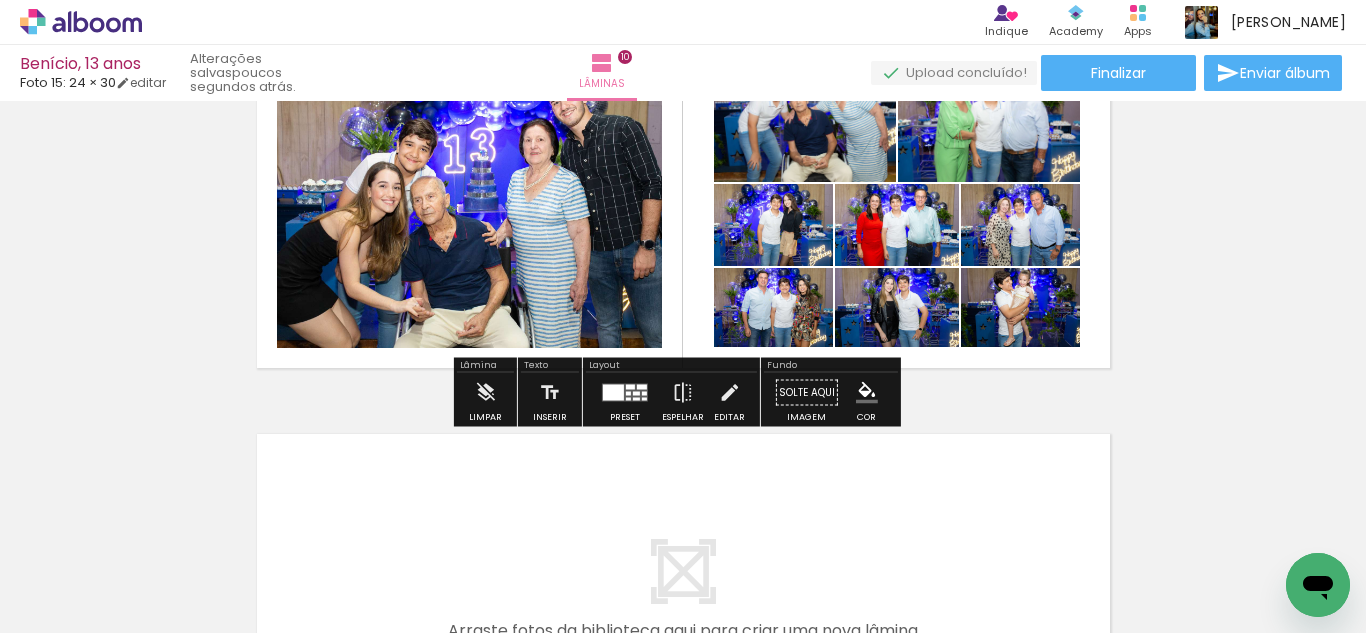 scroll, scrollTop: 3553, scrollLeft: 0, axis: vertical 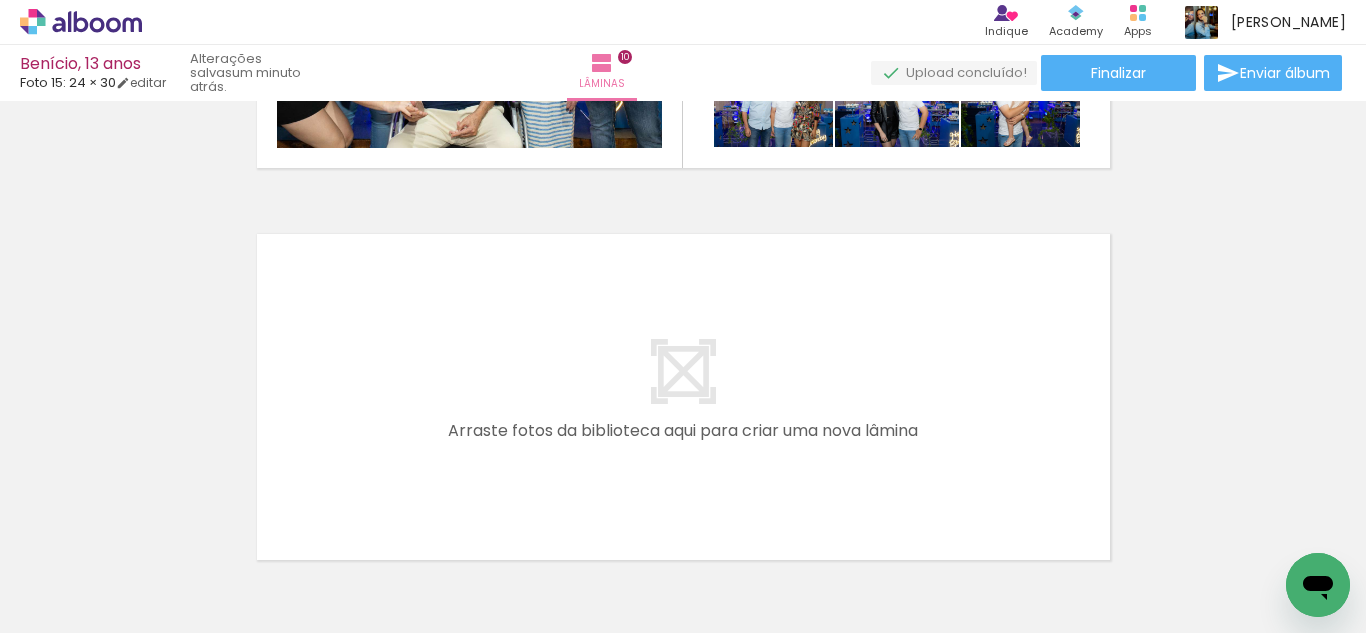 drag, startPoint x: 600, startPoint y: 565, endPoint x: 559, endPoint y: 362, distance: 207.09901 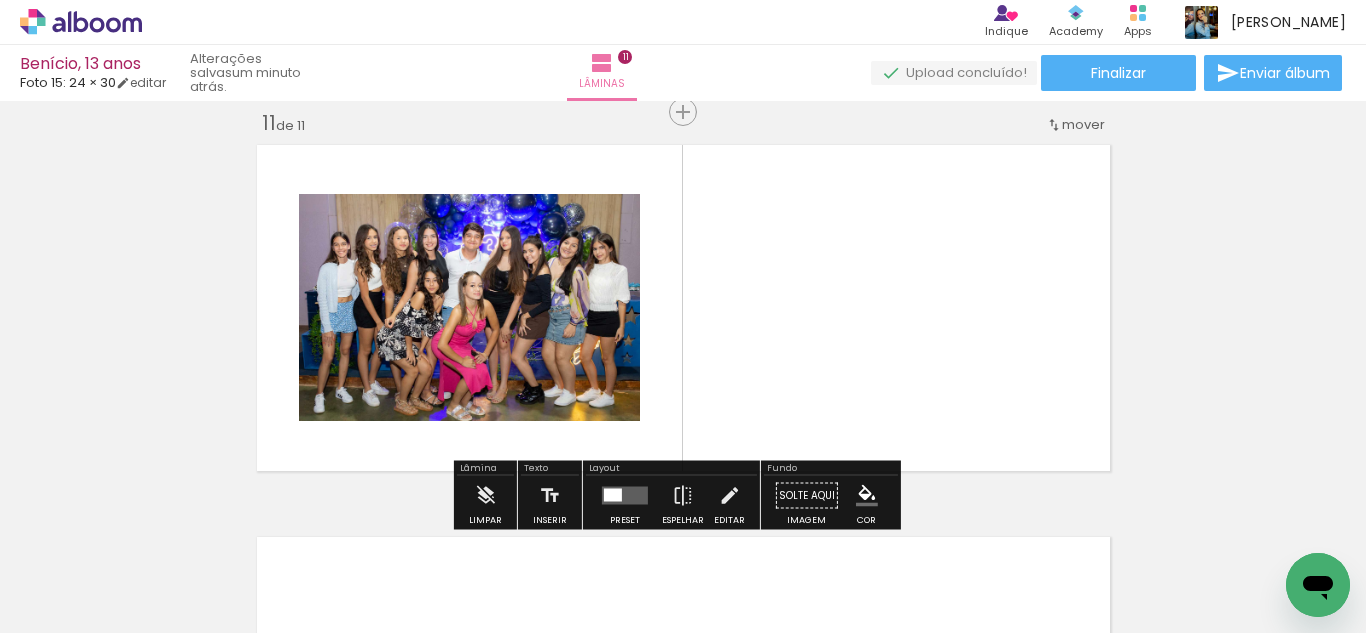 scroll, scrollTop: 3945, scrollLeft: 0, axis: vertical 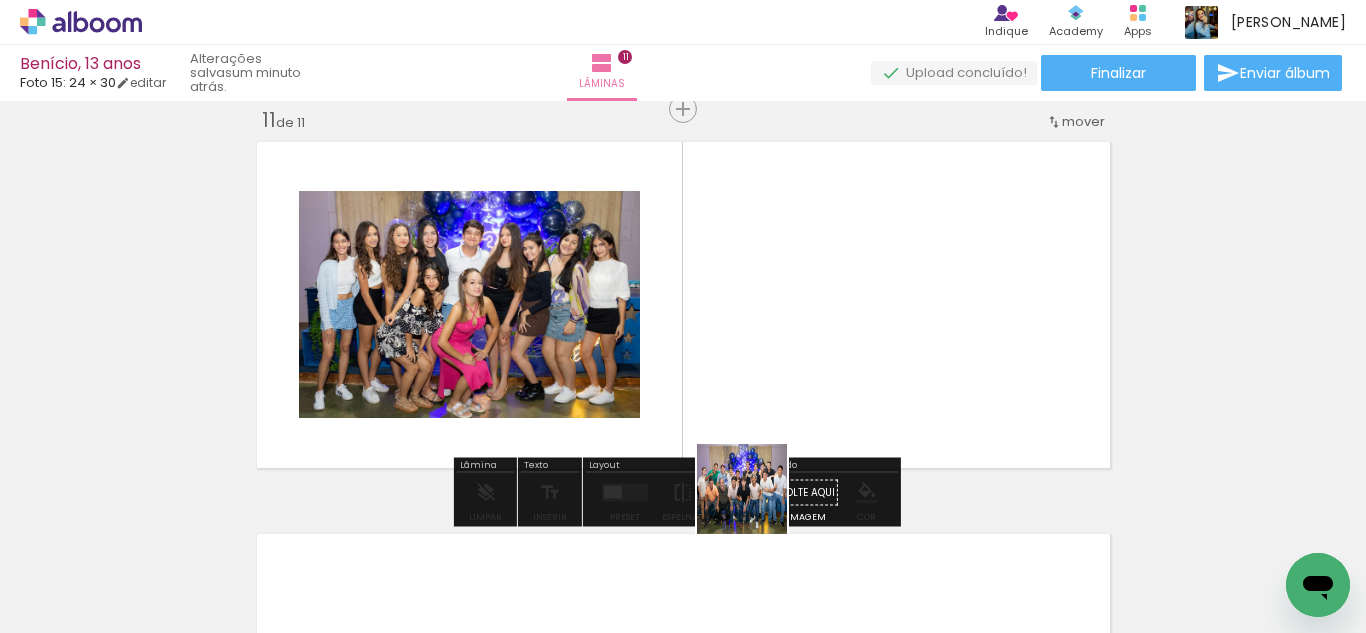 drag, startPoint x: 772, startPoint y: 543, endPoint x: 808, endPoint y: 542, distance: 36.013885 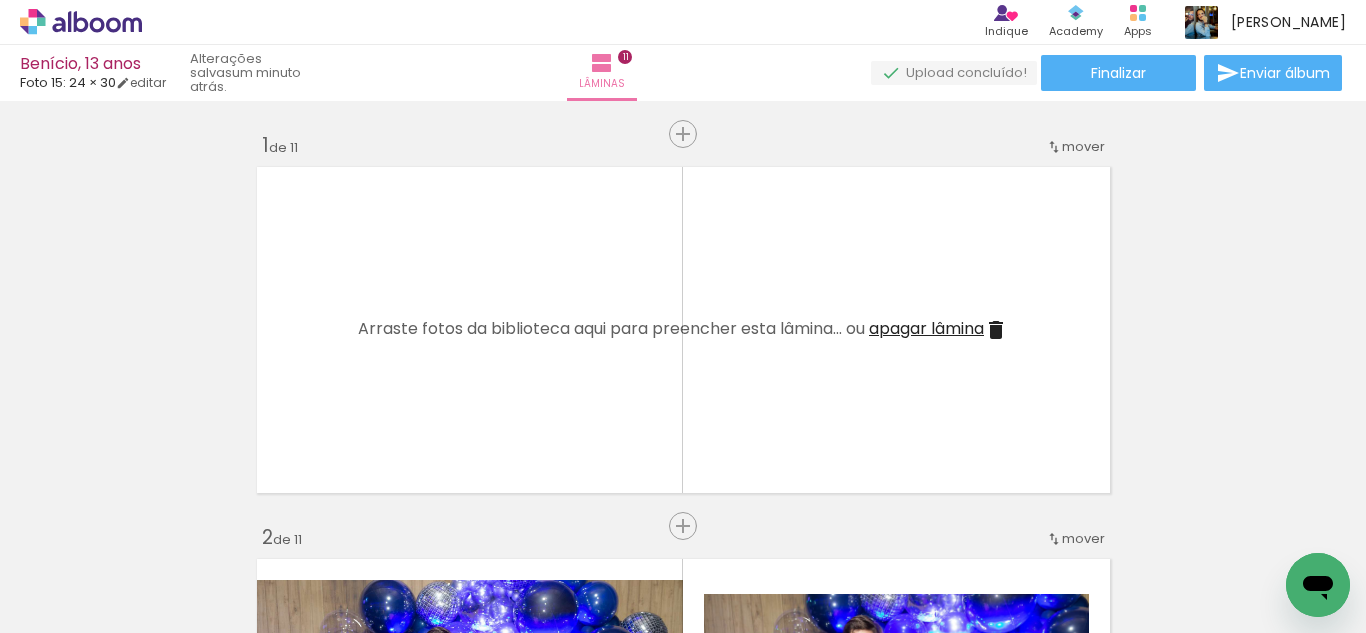 scroll, scrollTop: 0, scrollLeft: 0, axis: both 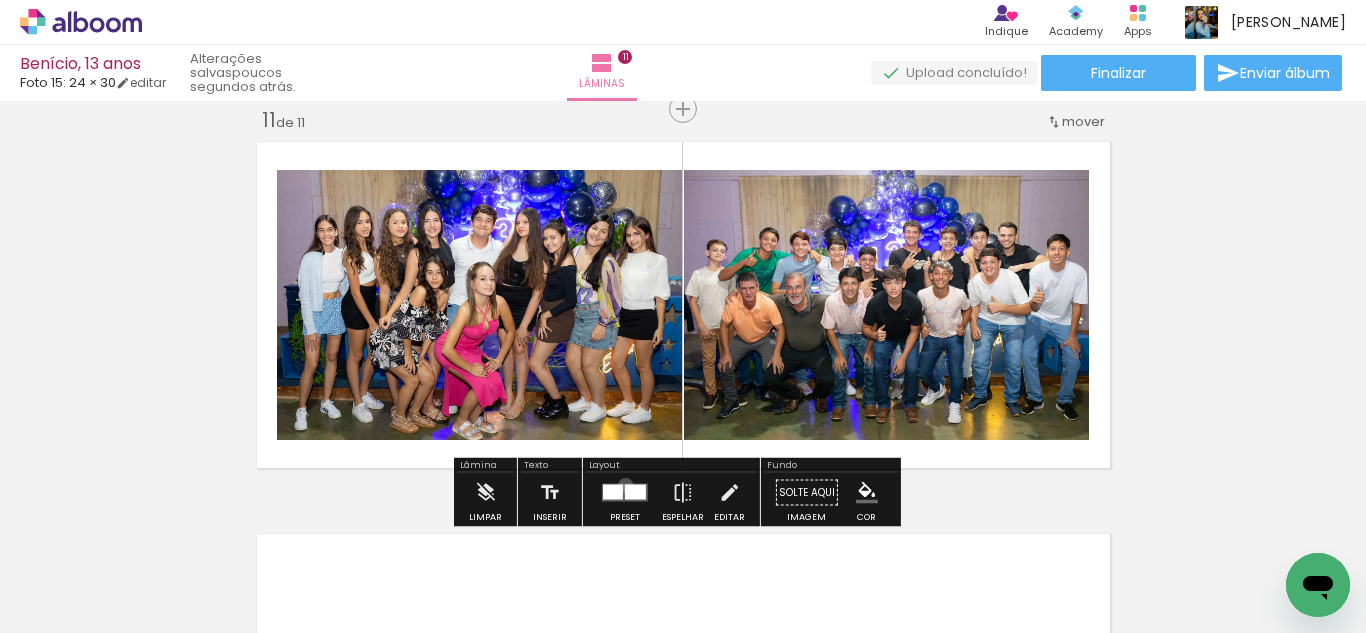 click at bounding box center (635, 492) 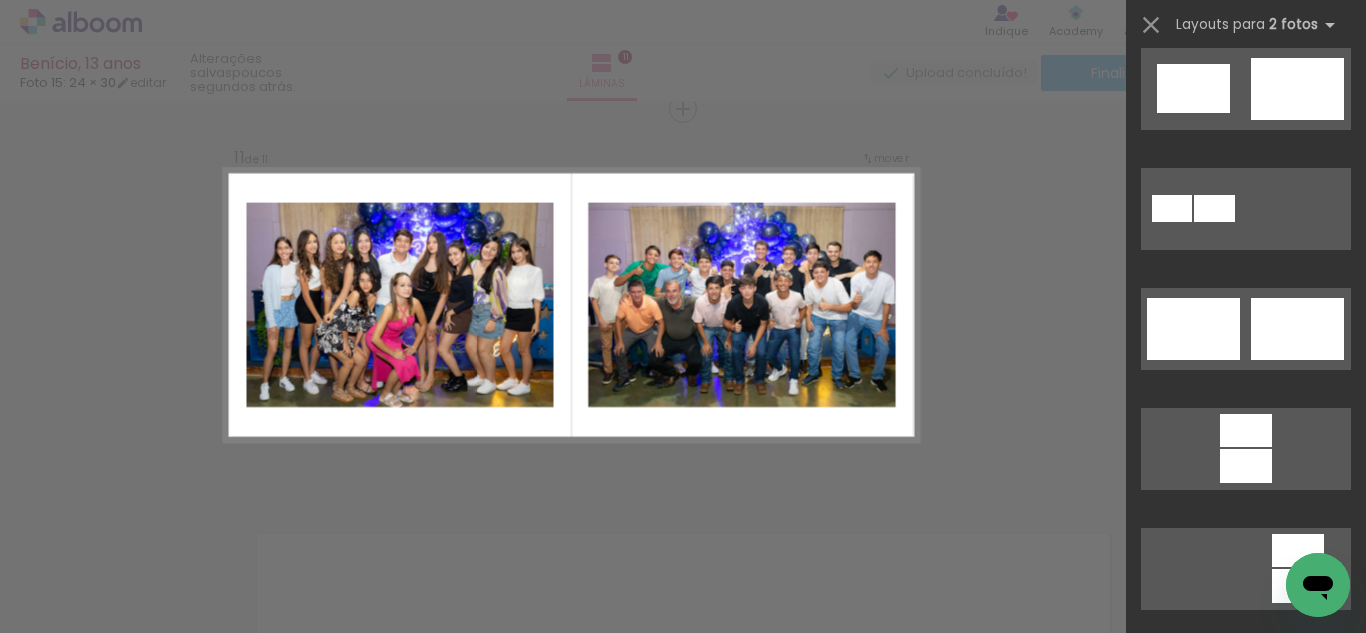 scroll, scrollTop: 1013, scrollLeft: 0, axis: vertical 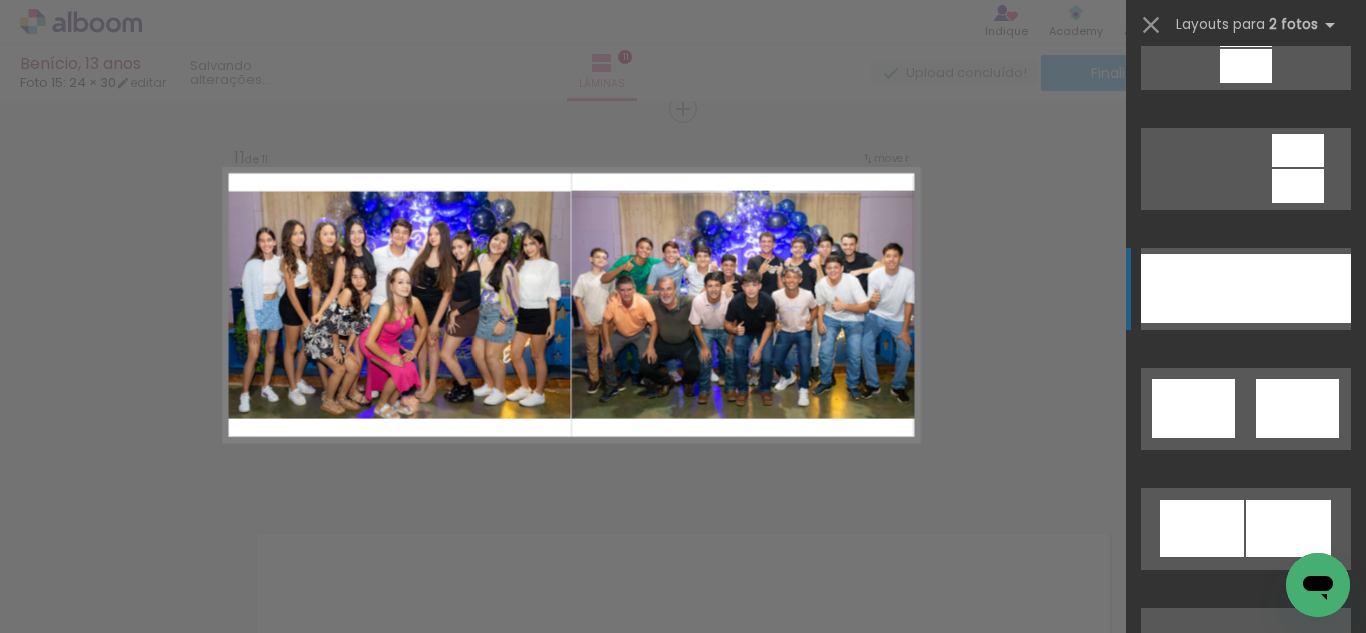 click at bounding box center [1193, 288] 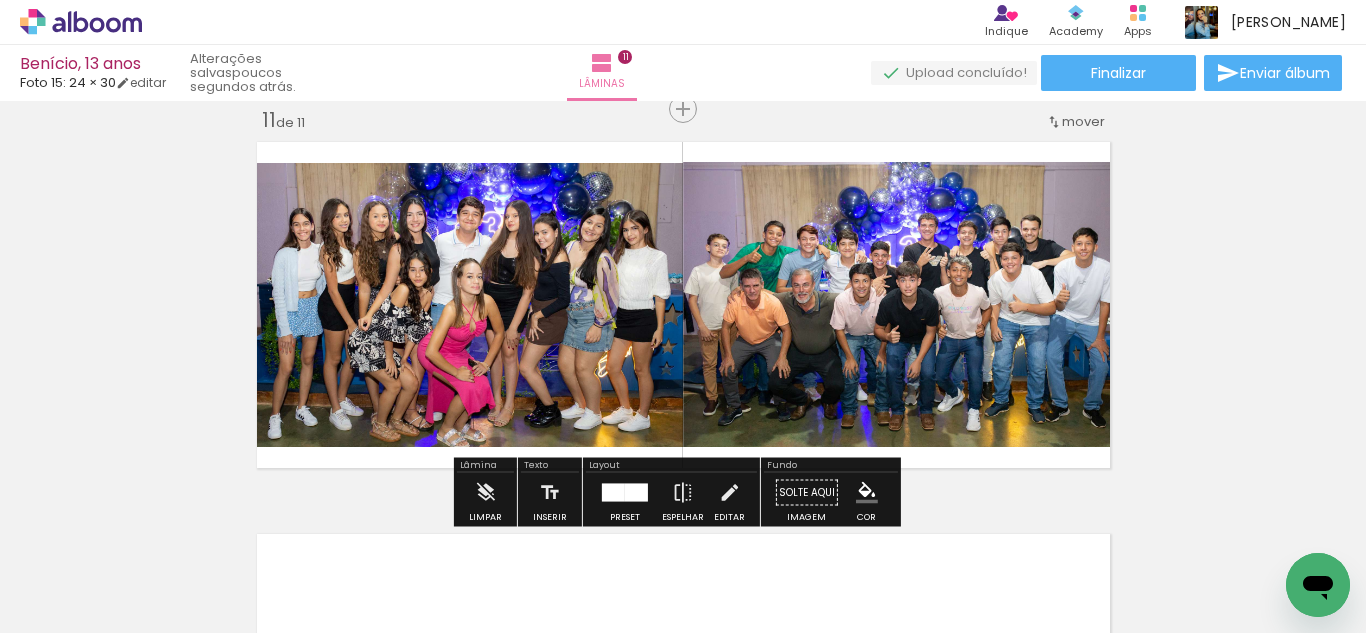 click at bounding box center (613, 493) 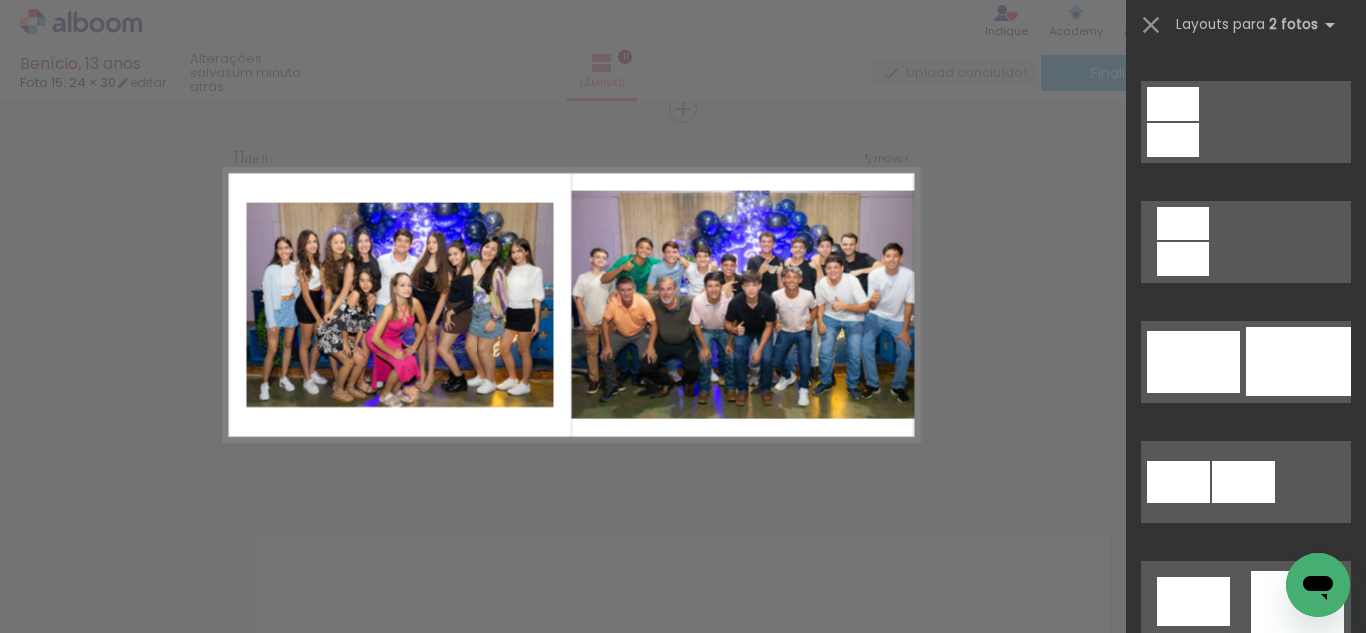 scroll, scrollTop: 0, scrollLeft: 0, axis: both 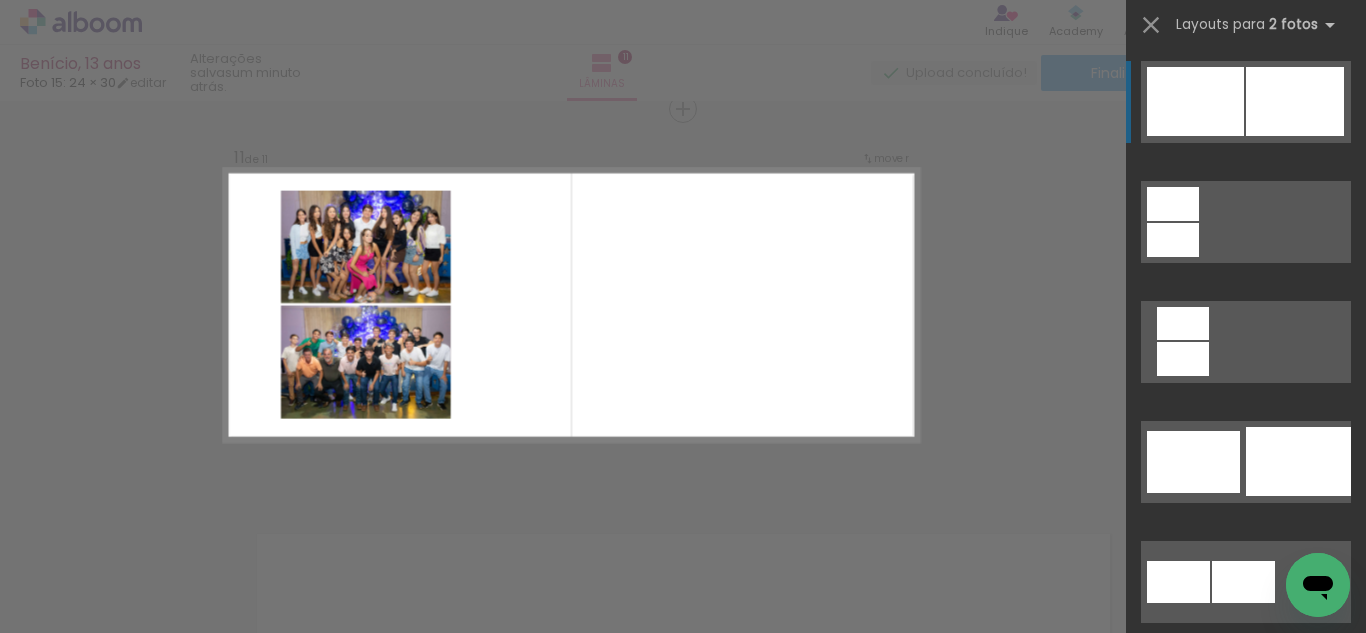 click at bounding box center (1173, 204) 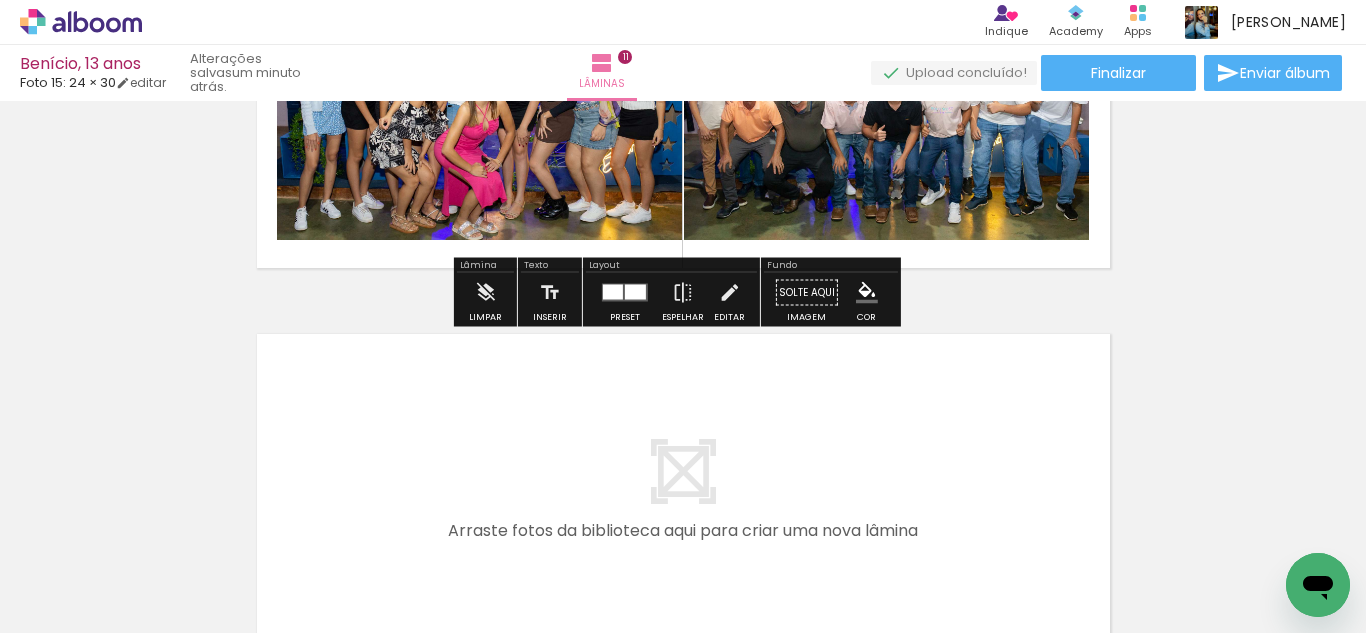 scroll, scrollTop: 4245, scrollLeft: 0, axis: vertical 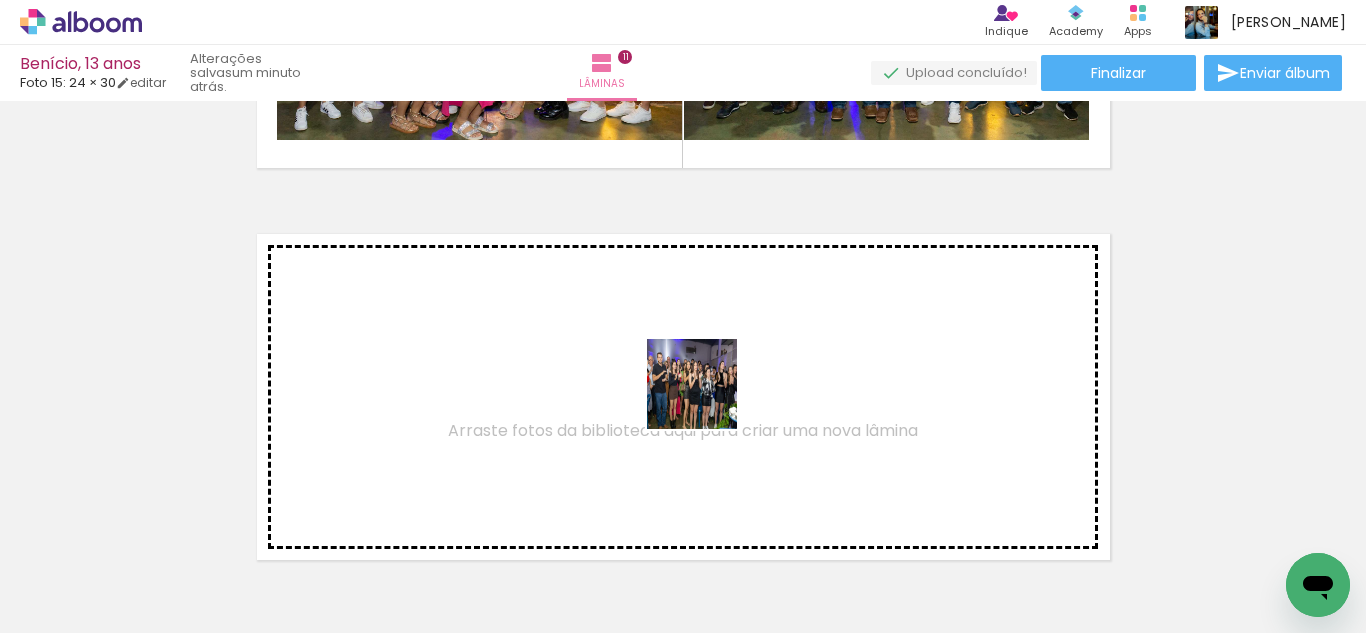 drag, startPoint x: 774, startPoint y: 572, endPoint x: 706, endPoint y: 397, distance: 187.74718 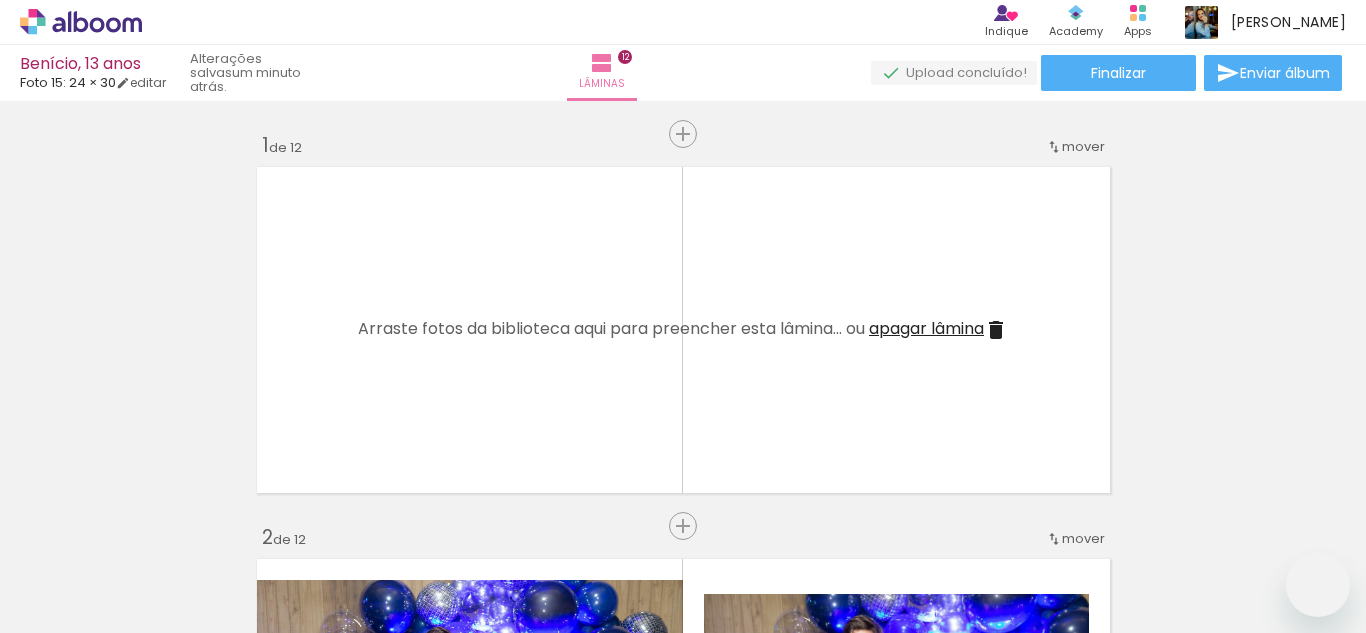 scroll, scrollTop: 0, scrollLeft: 0, axis: both 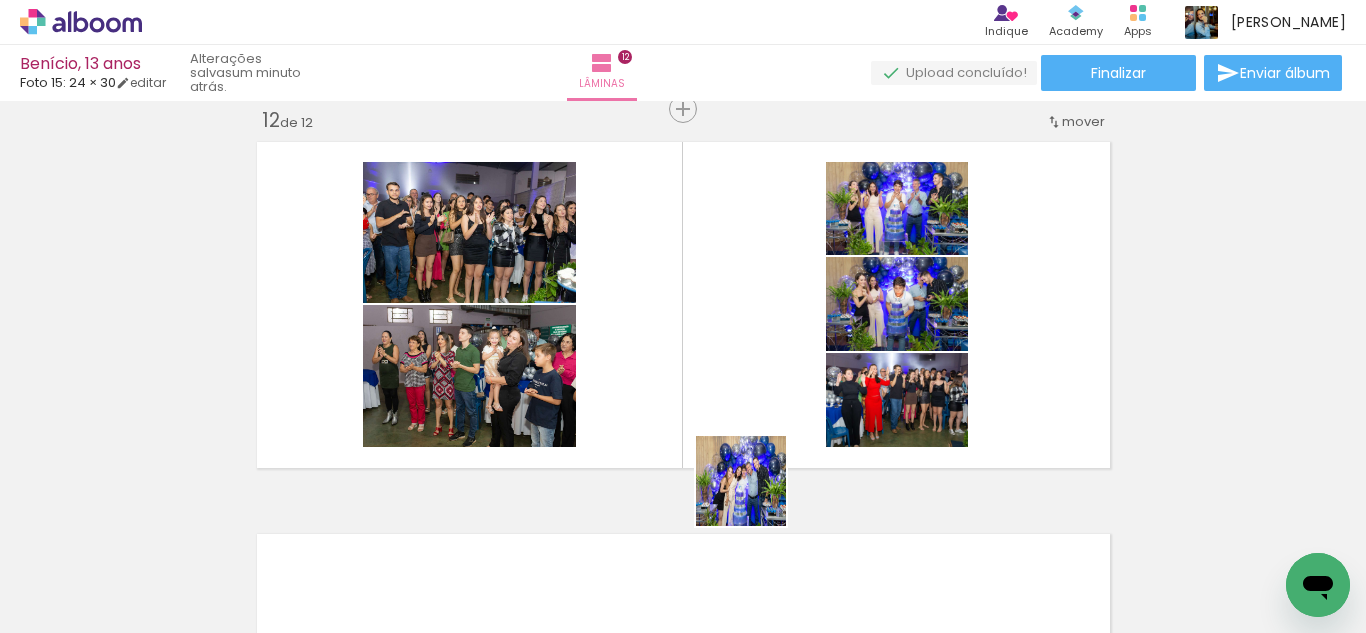 drag, startPoint x: 706, startPoint y: 575, endPoint x: 1054, endPoint y: 611, distance: 349.85712 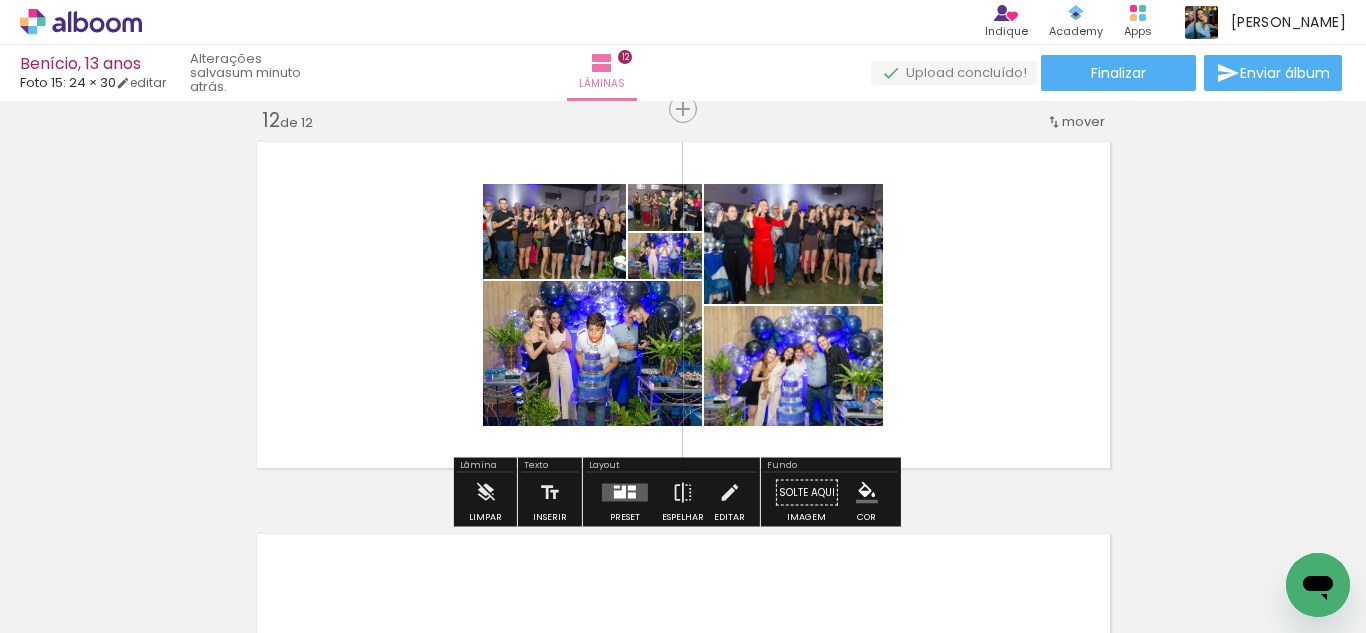 scroll, scrollTop: 0, scrollLeft: 5636, axis: horizontal 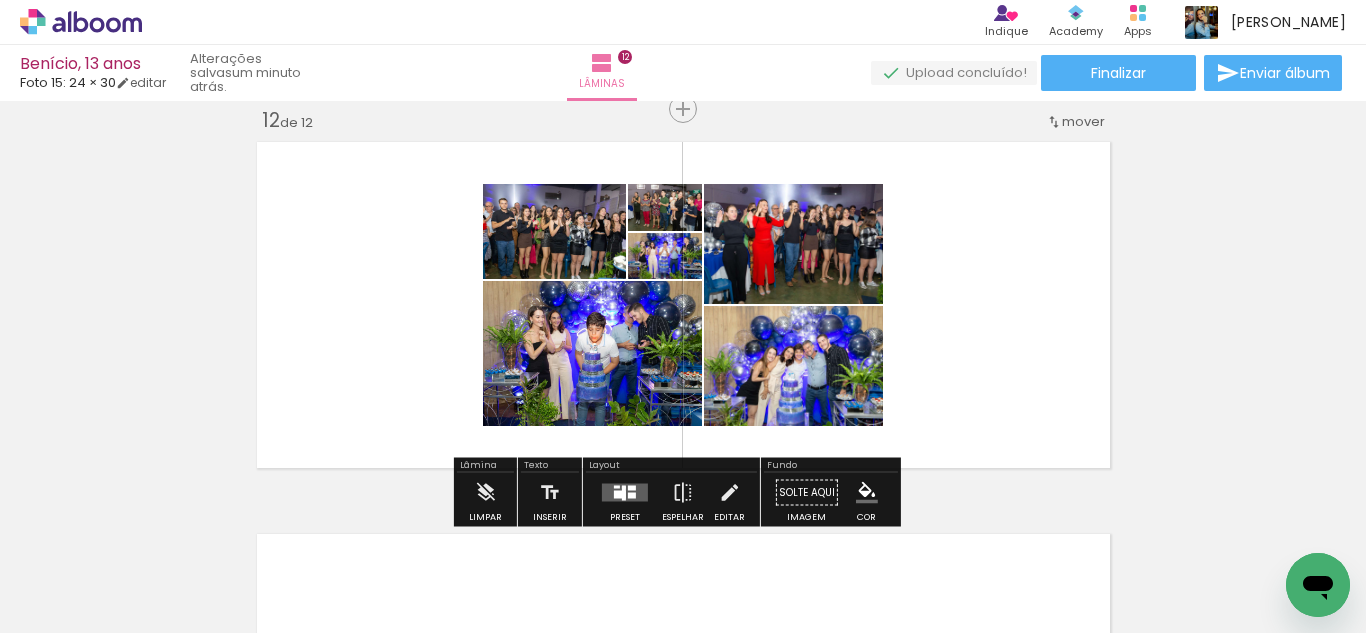 click at bounding box center [632, 488] 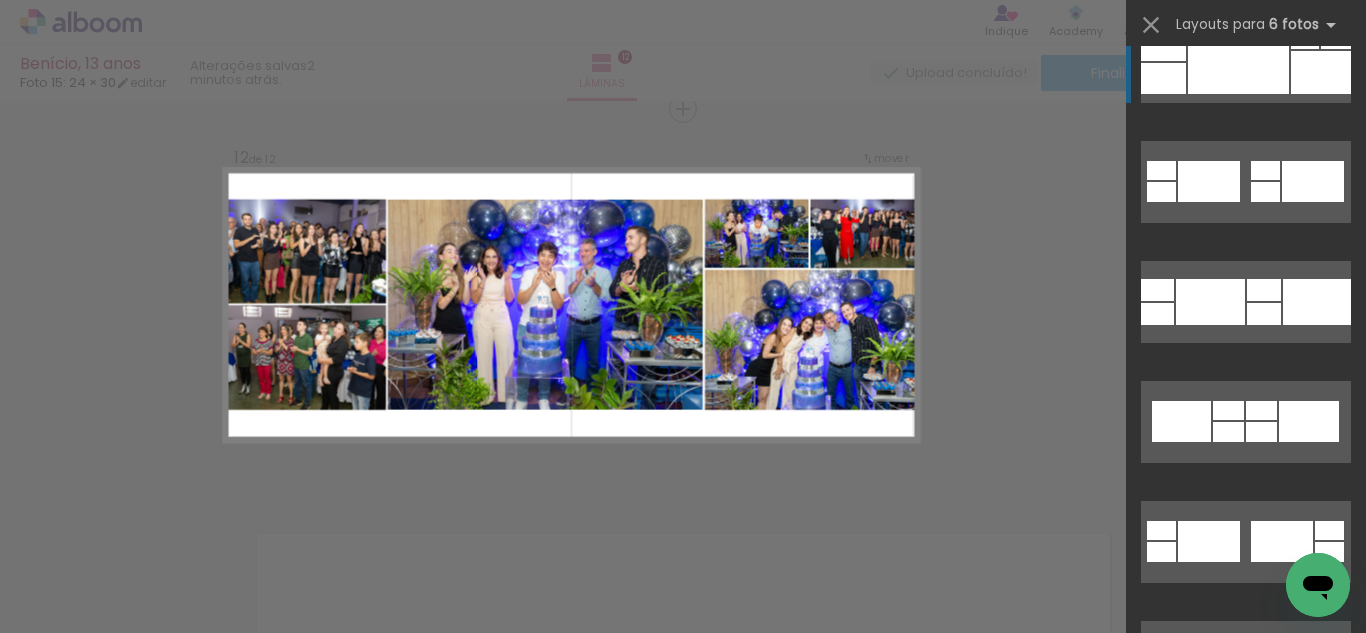 scroll, scrollTop: 800, scrollLeft: 0, axis: vertical 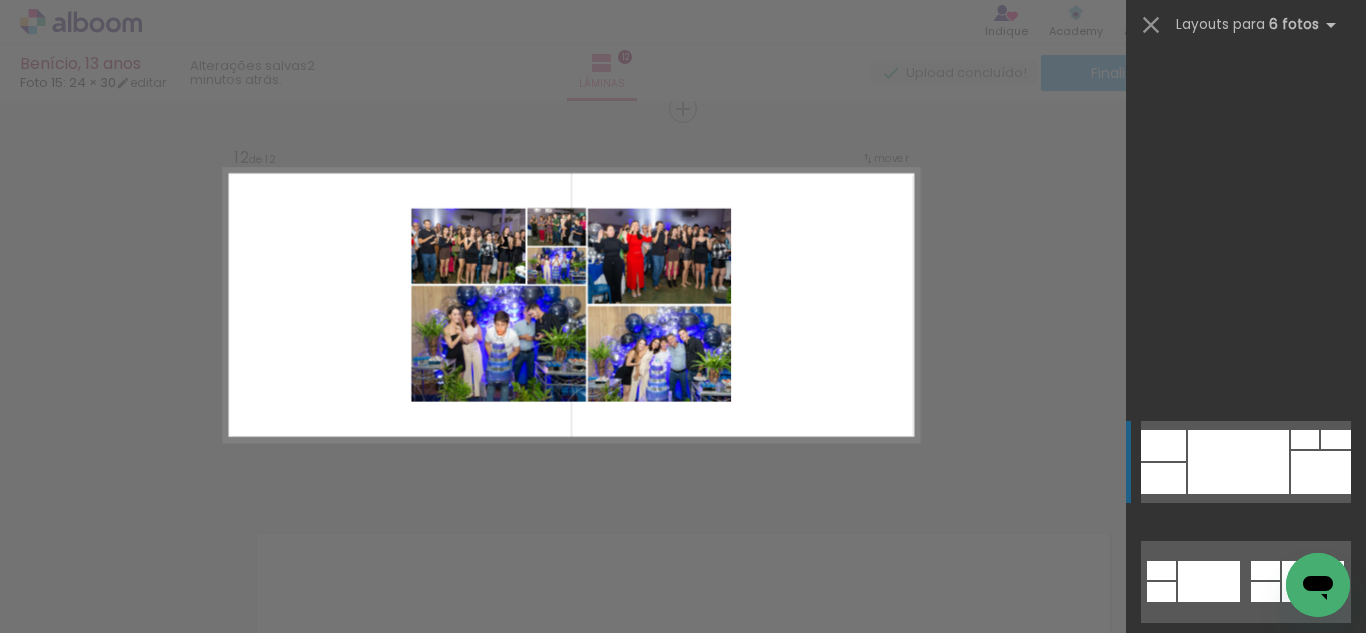 drag, startPoint x: 1348, startPoint y: 81, endPoint x: 1337, endPoint y: 156, distance: 75.802376 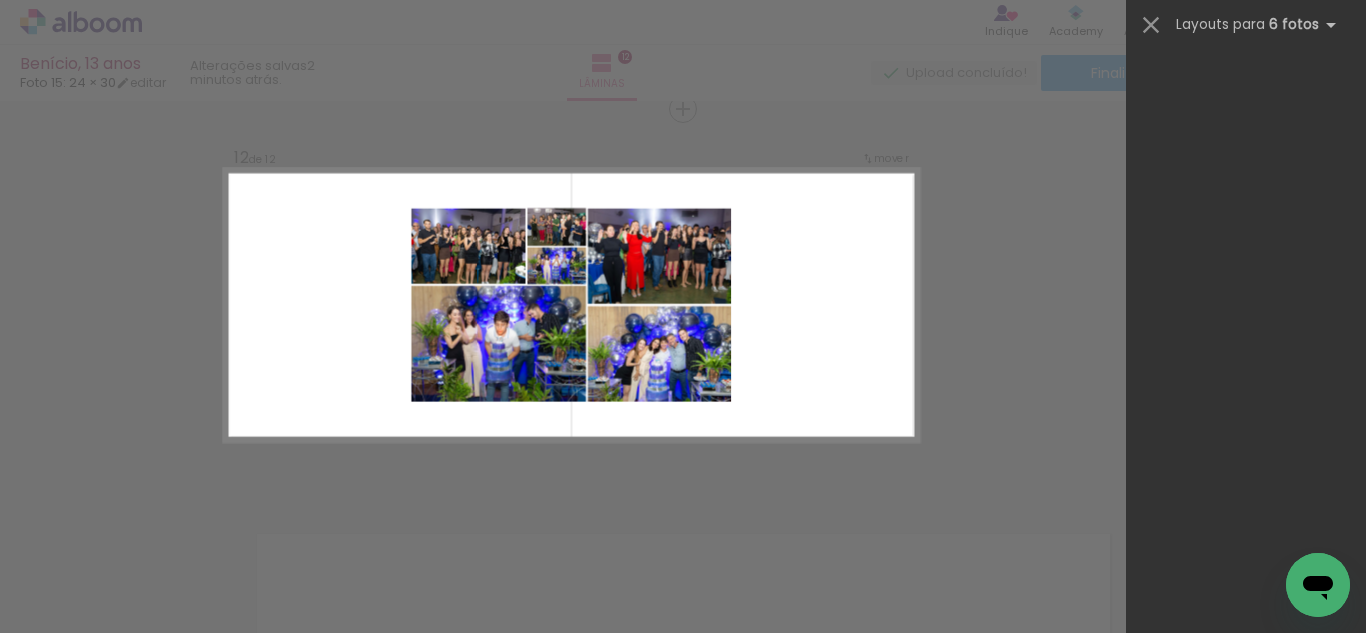 scroll, scrollTop: 63013, scrollLeft: 0, axis: vertical 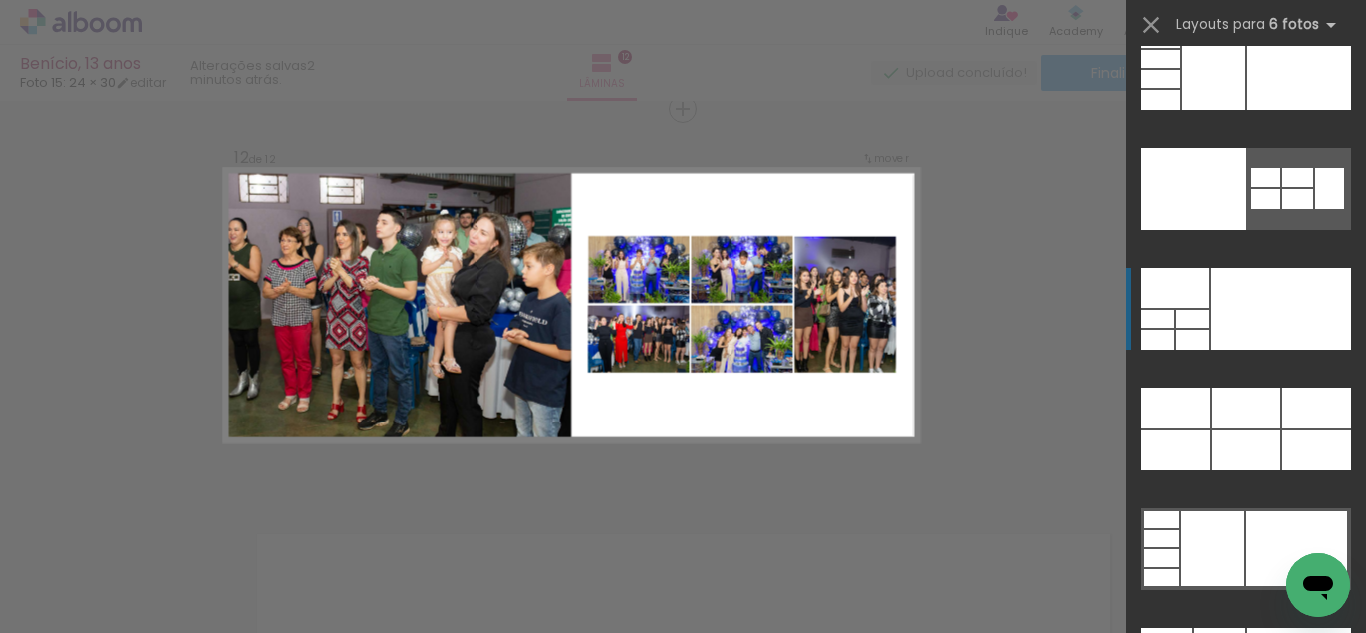 click at bounding box center [1166, 641] 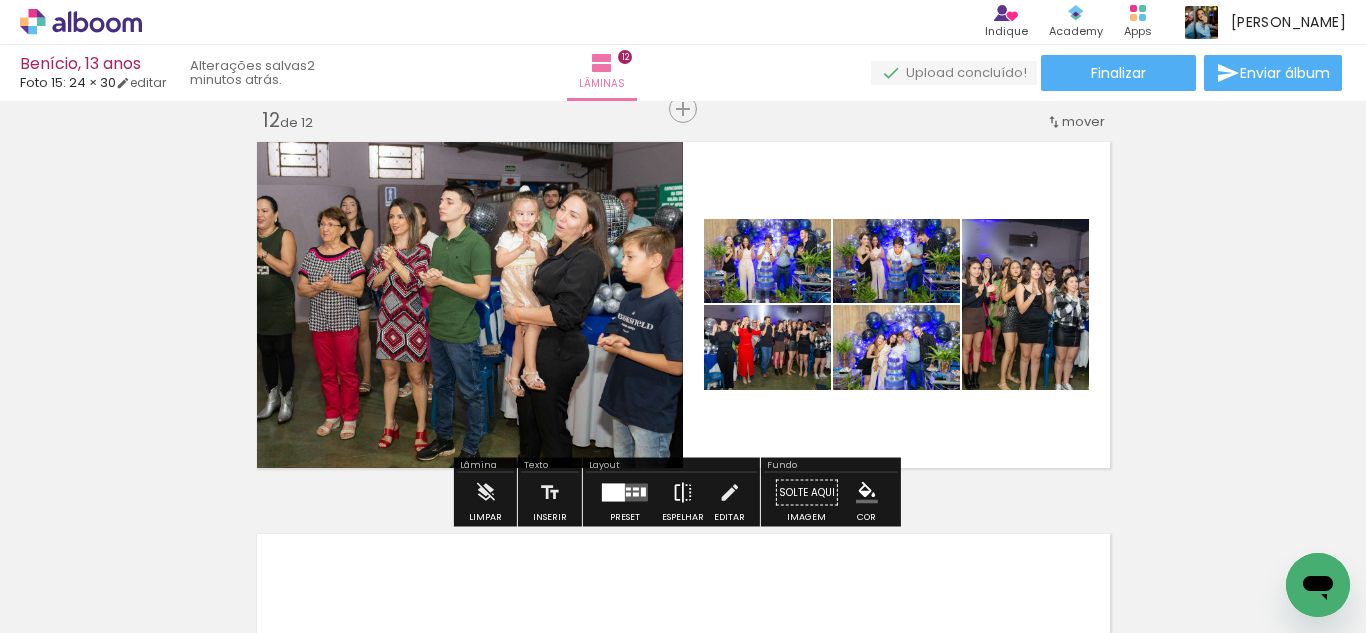 click at bounding box center (683, 493) 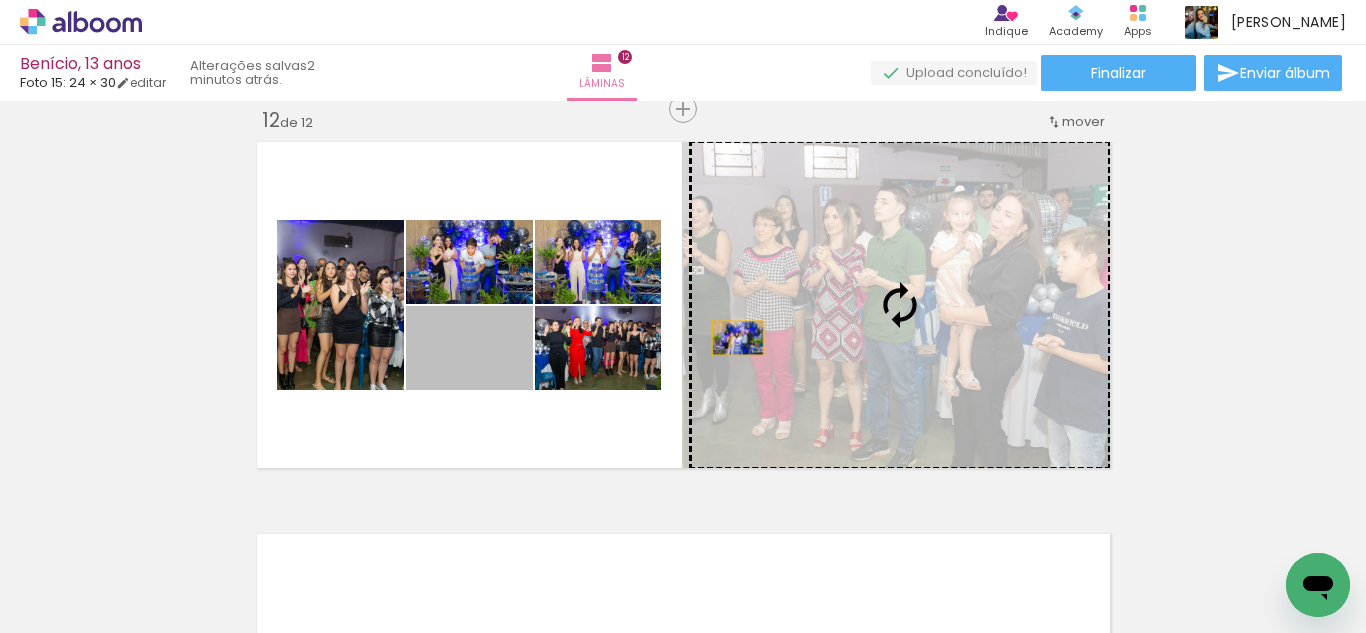 drag, startPoint x: 498, startPoint y: 373, endPoint x: 729, endPoint y: 338, distance: 233.63647 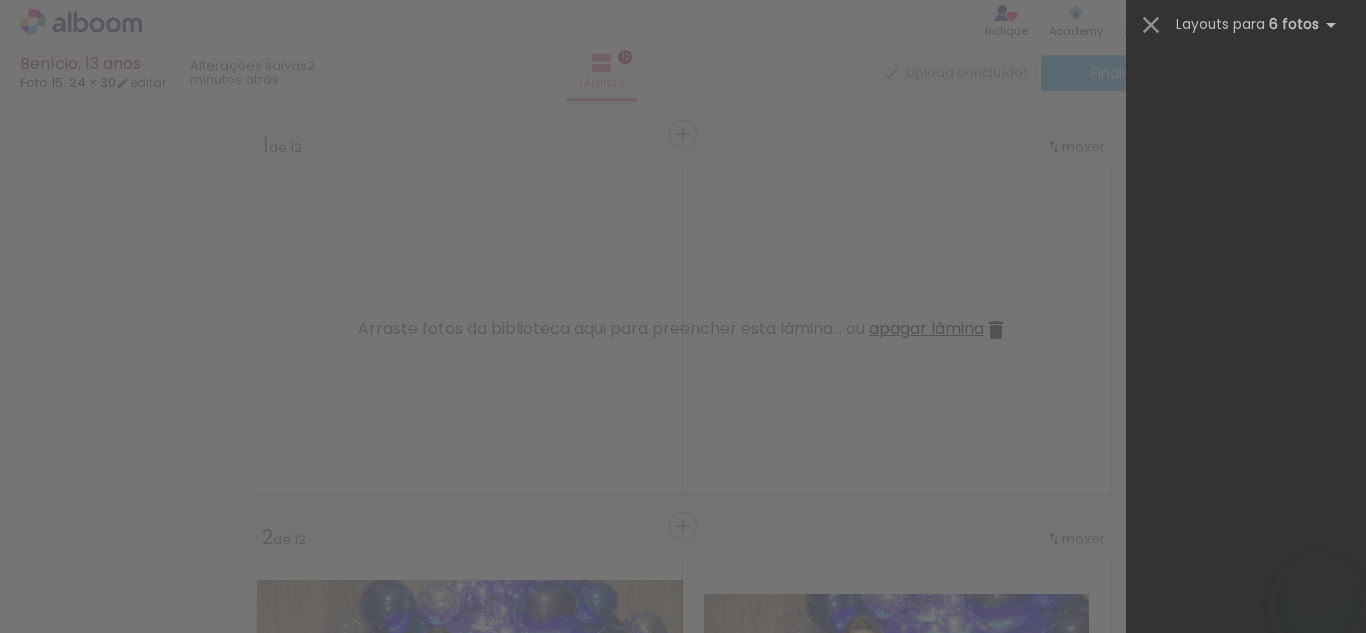 scroll, scrollTop: 0, scrollLeft: 0, axis: both 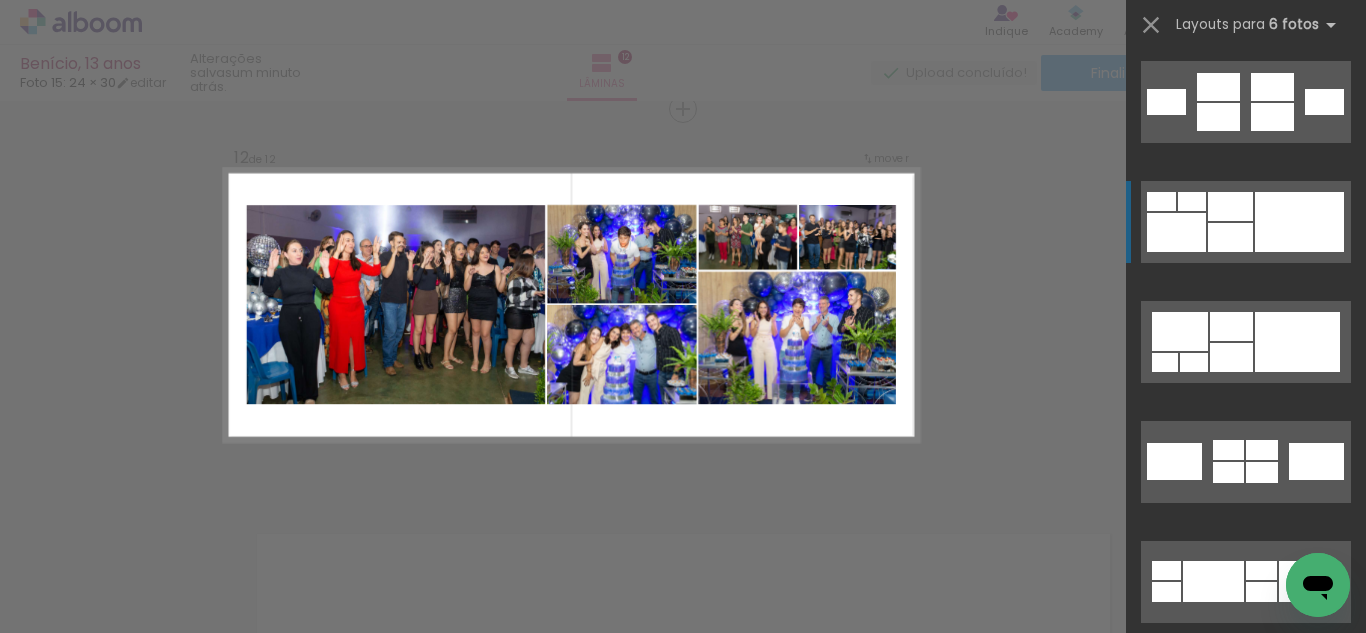 click at bounding box center (1230, 237) 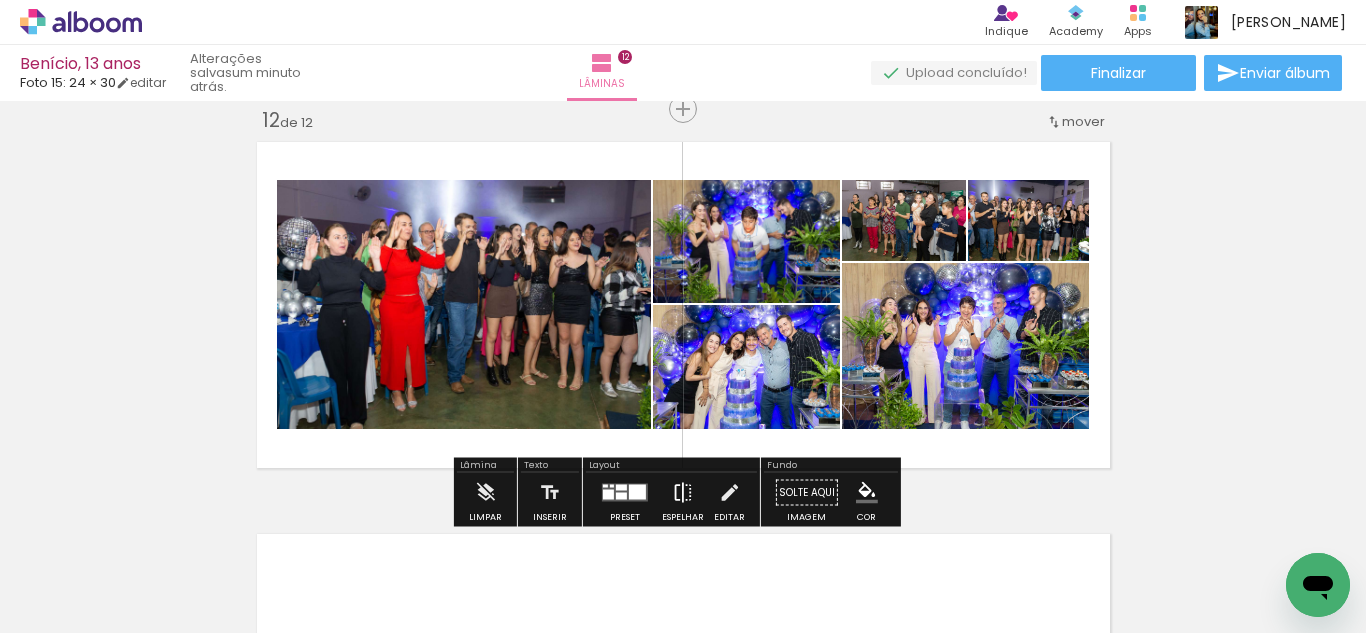 click at bounding box center [683, 493] 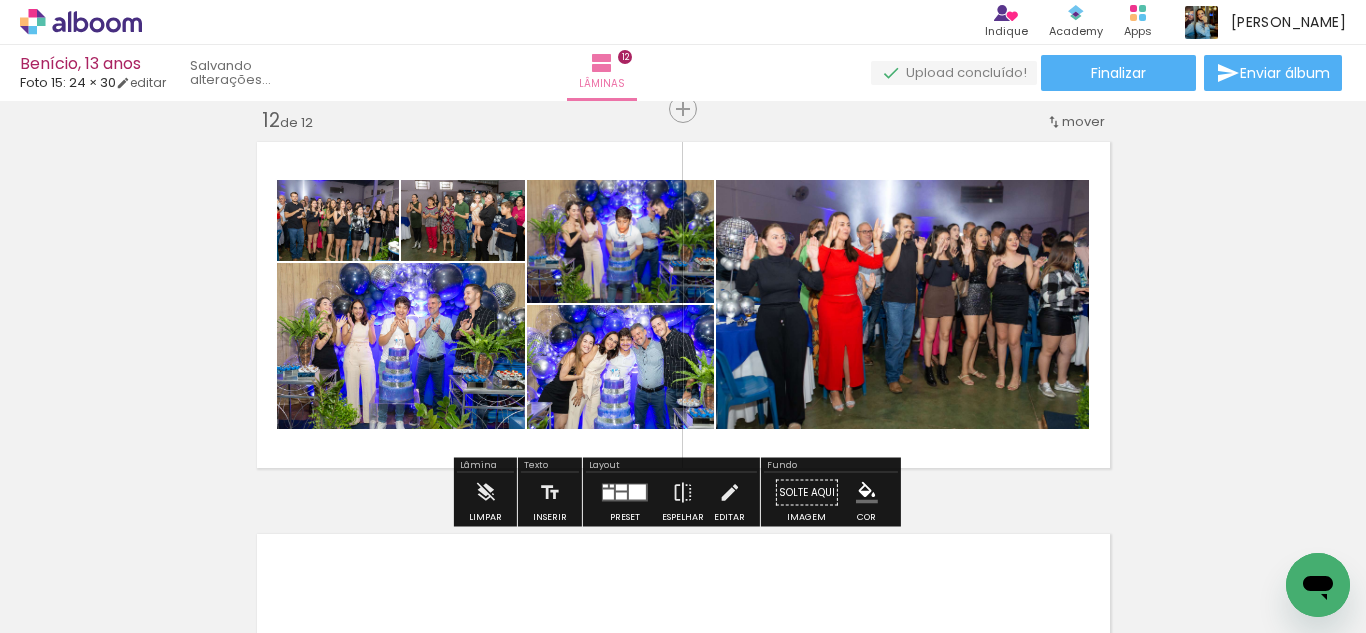click at bounding box center [605, 486] 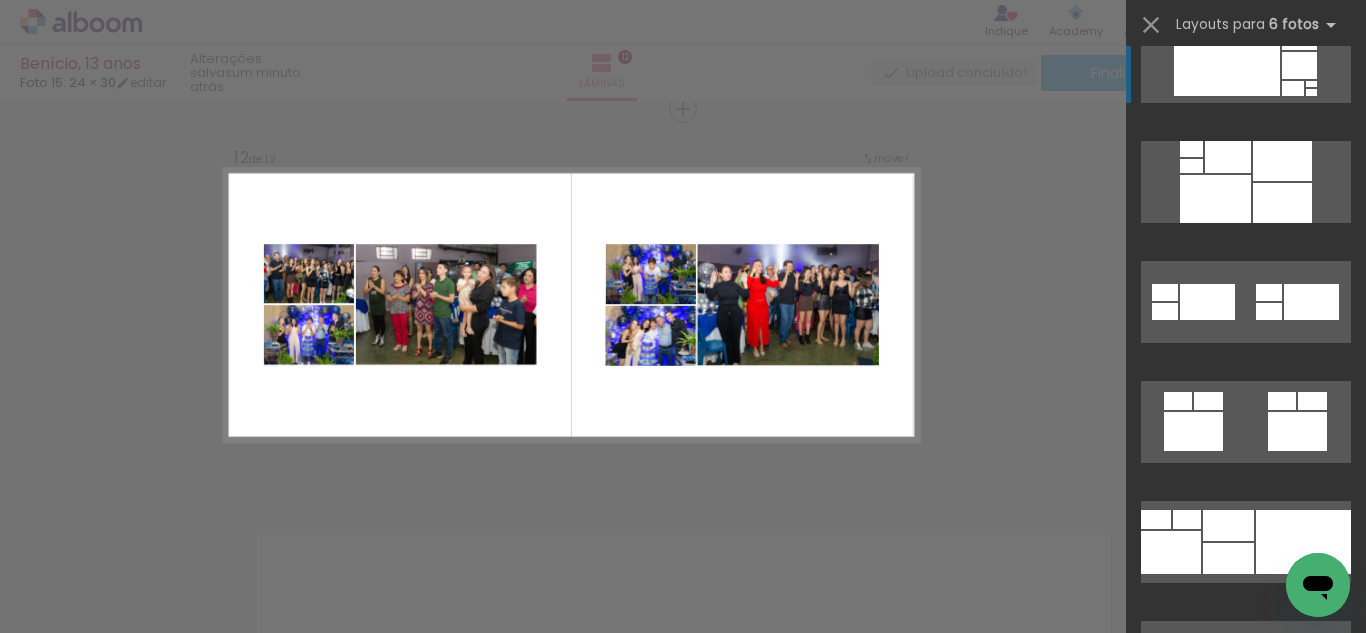 scroll, scrollTop: 12120, scrollLeft: 0, axis: vertical 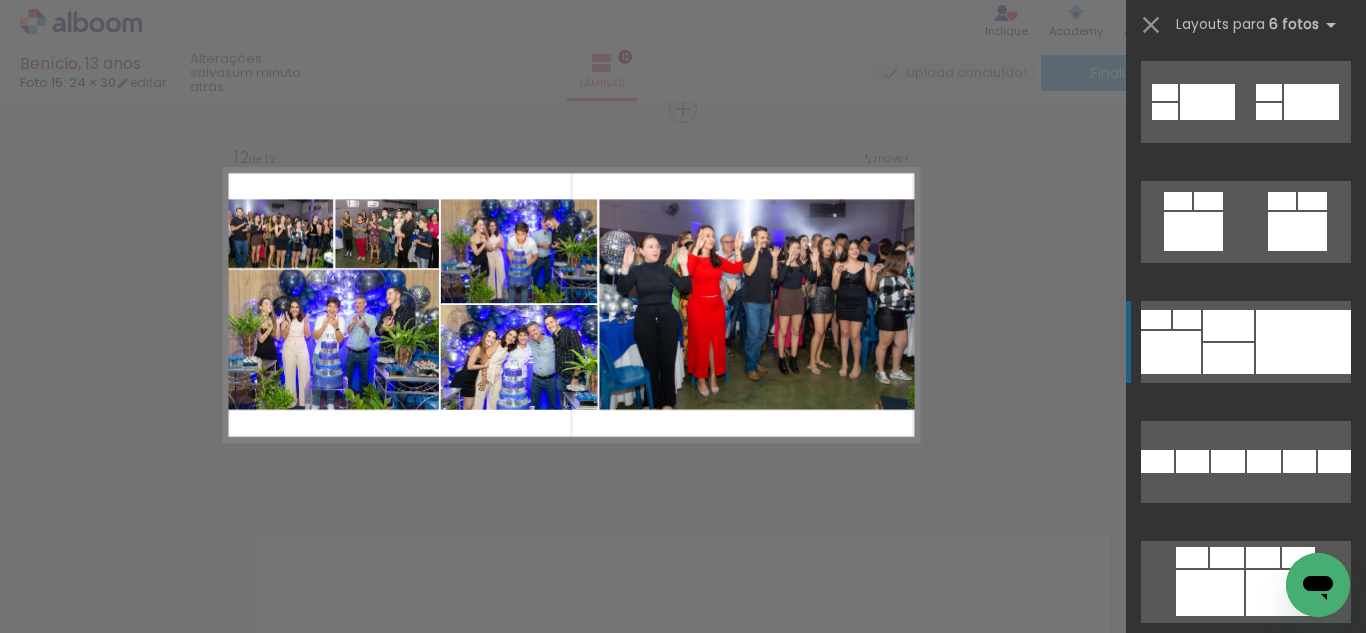 click at bounding box center (1230, -22034) 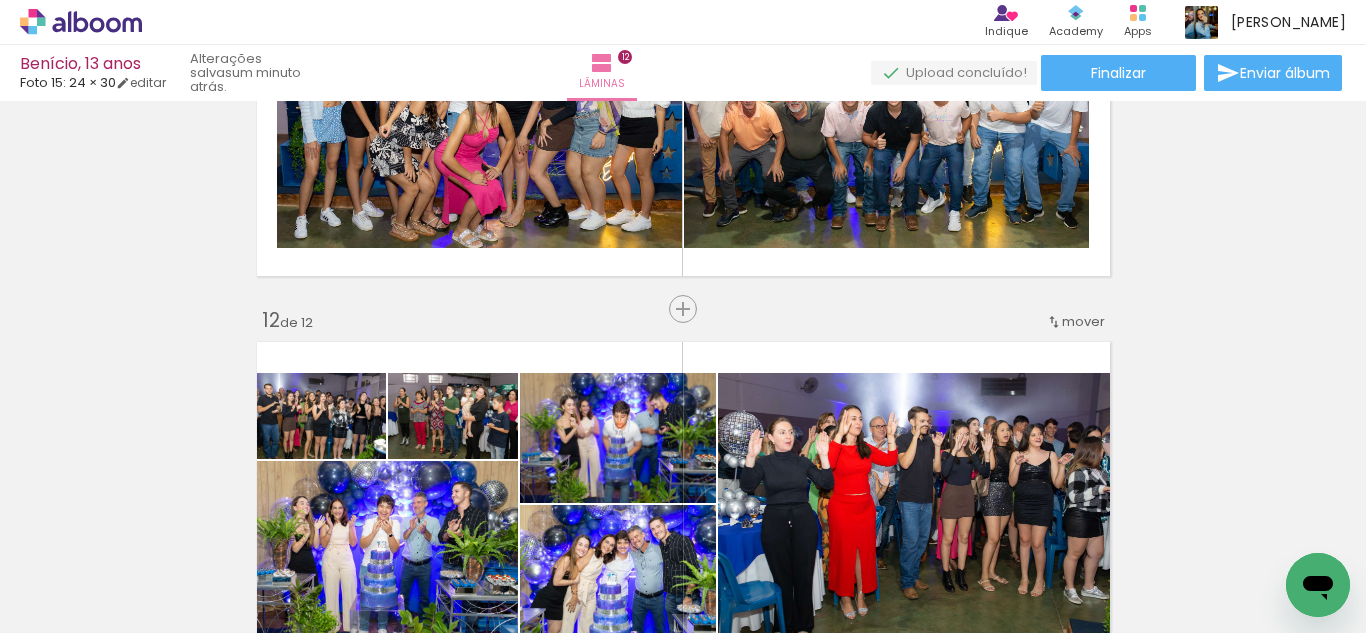 scroll, scrollTop: 4337, scrollLeft: 0, axis: vertical 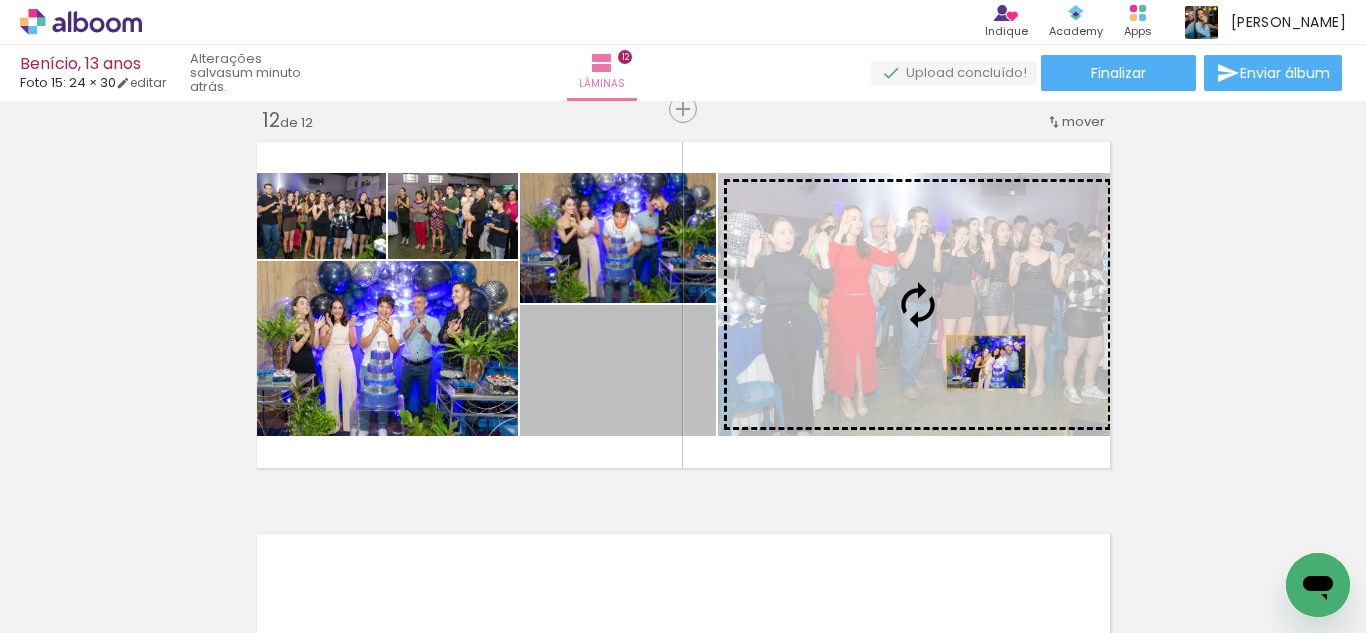 drag, startPoint x: 589, startPoint y: 394, endPoint x: 977, endPoint y: 362, distance: 389.31735 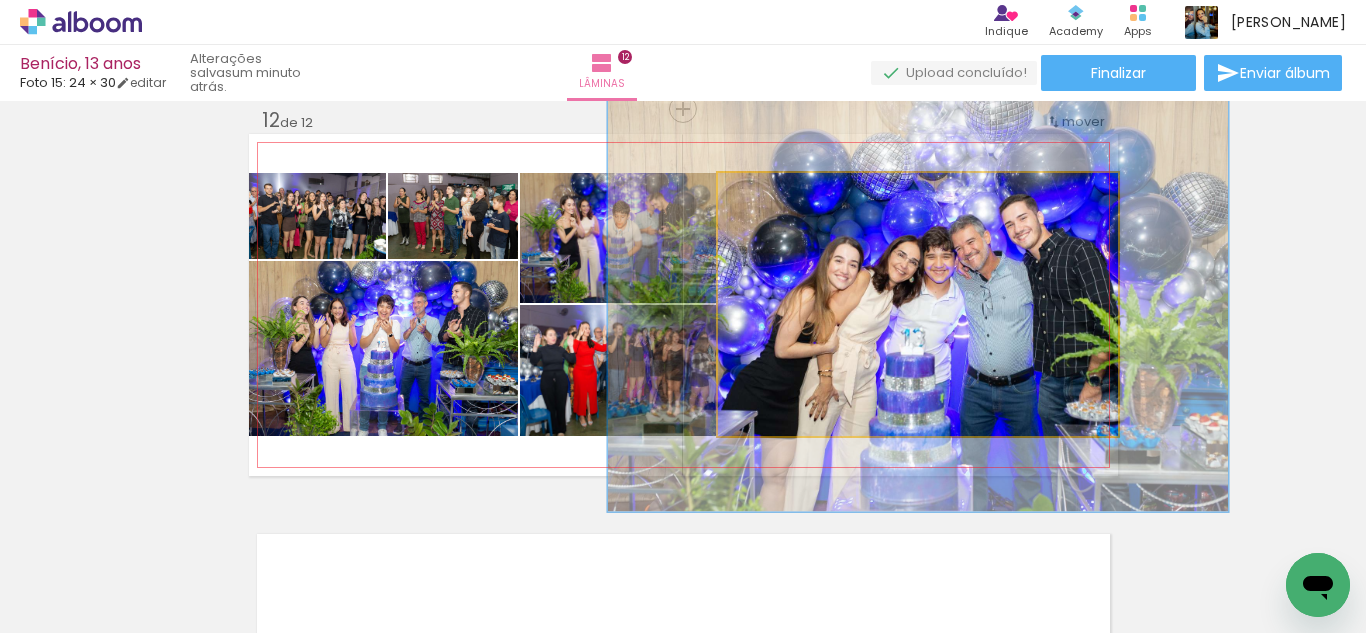 type on "155" 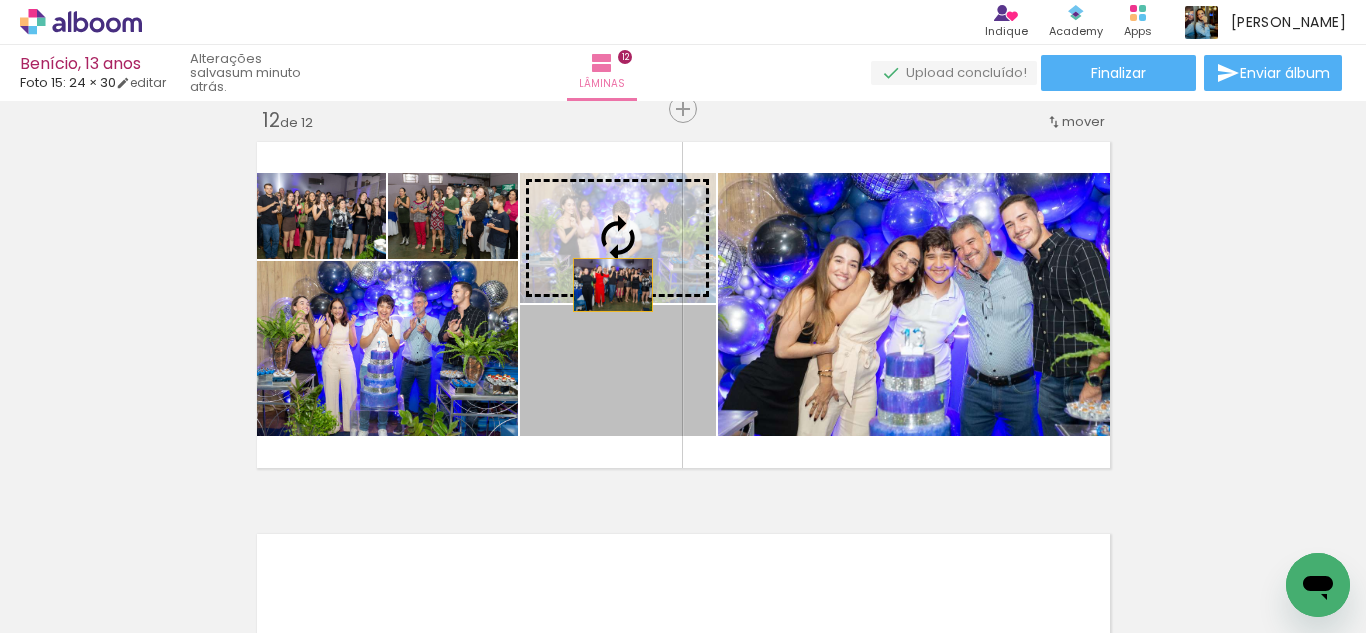drag, startPoint x: 612, startPoint y: 393, endPoint x: 604, endPoint y: 282, distance: 111.28792 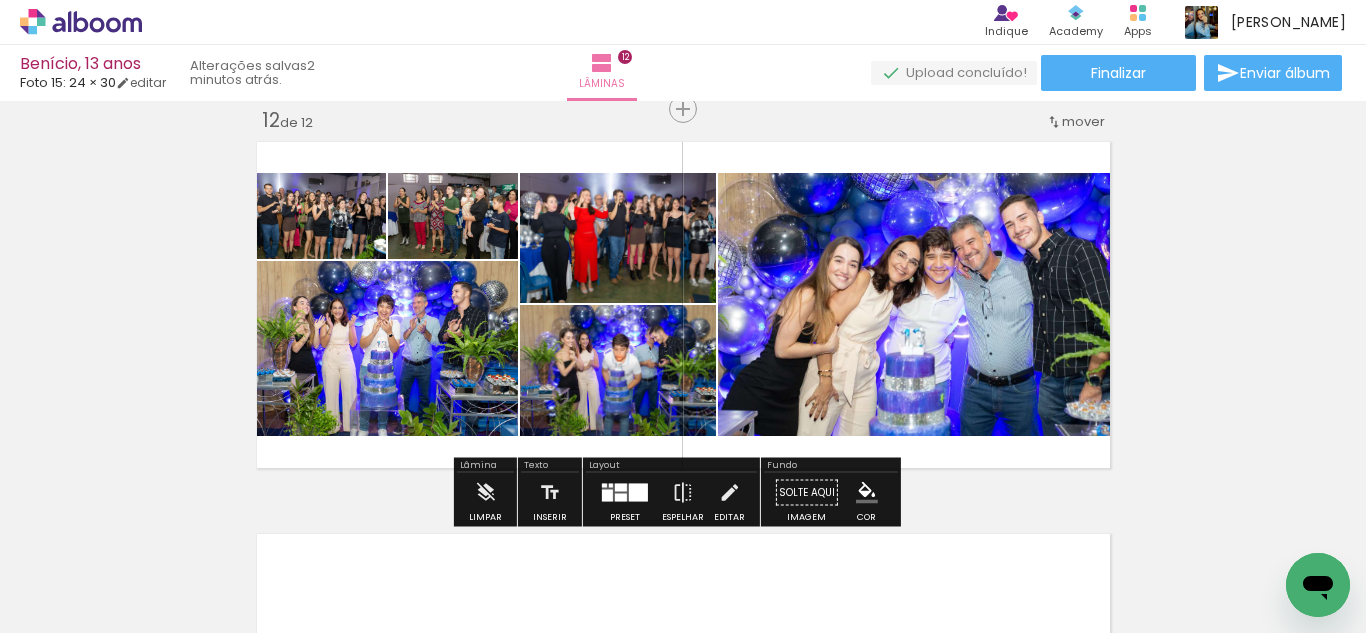 click at bounding box center (638, 493) 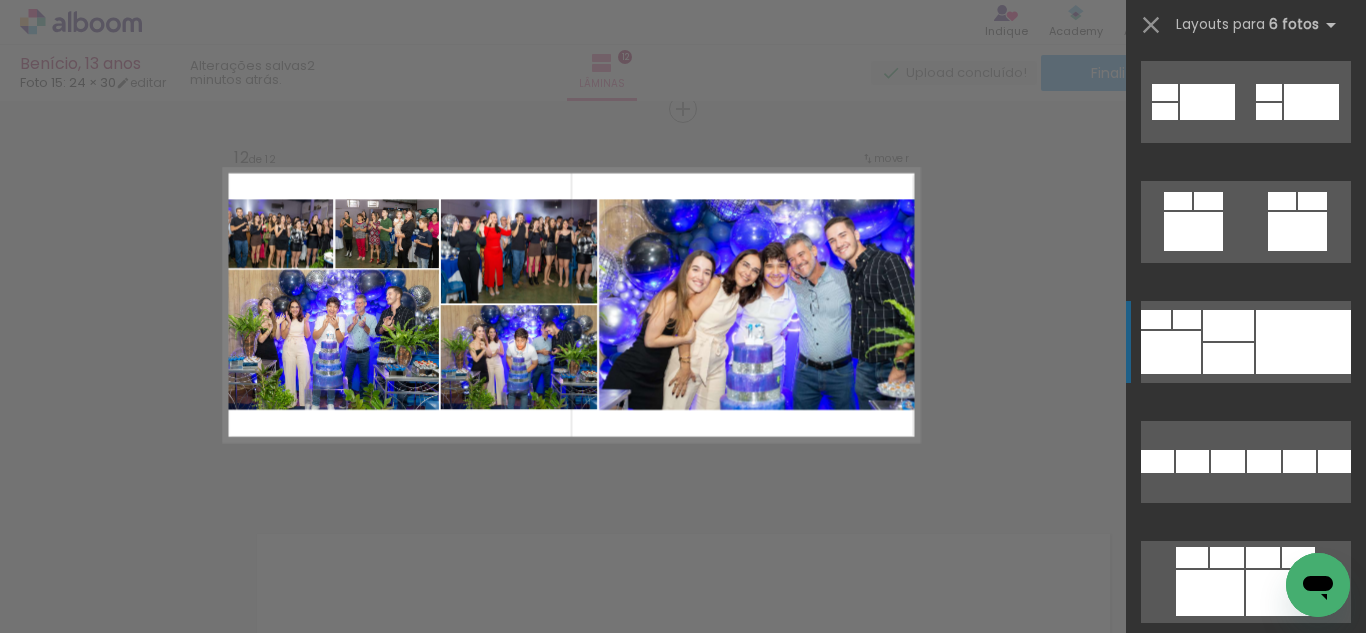 scroll, scrollTop: 12360, scrollLeft: 0, axis: vertical 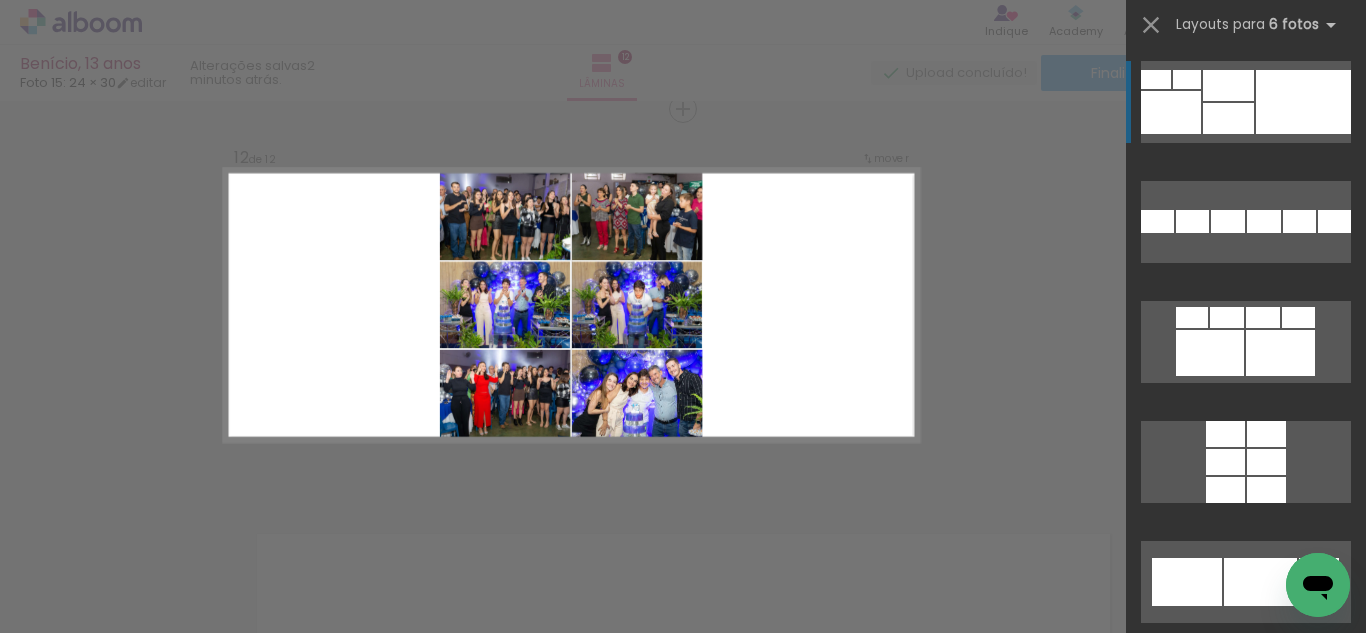 click on "Confirmar Cancelar" at bounding box center (683, -1664) 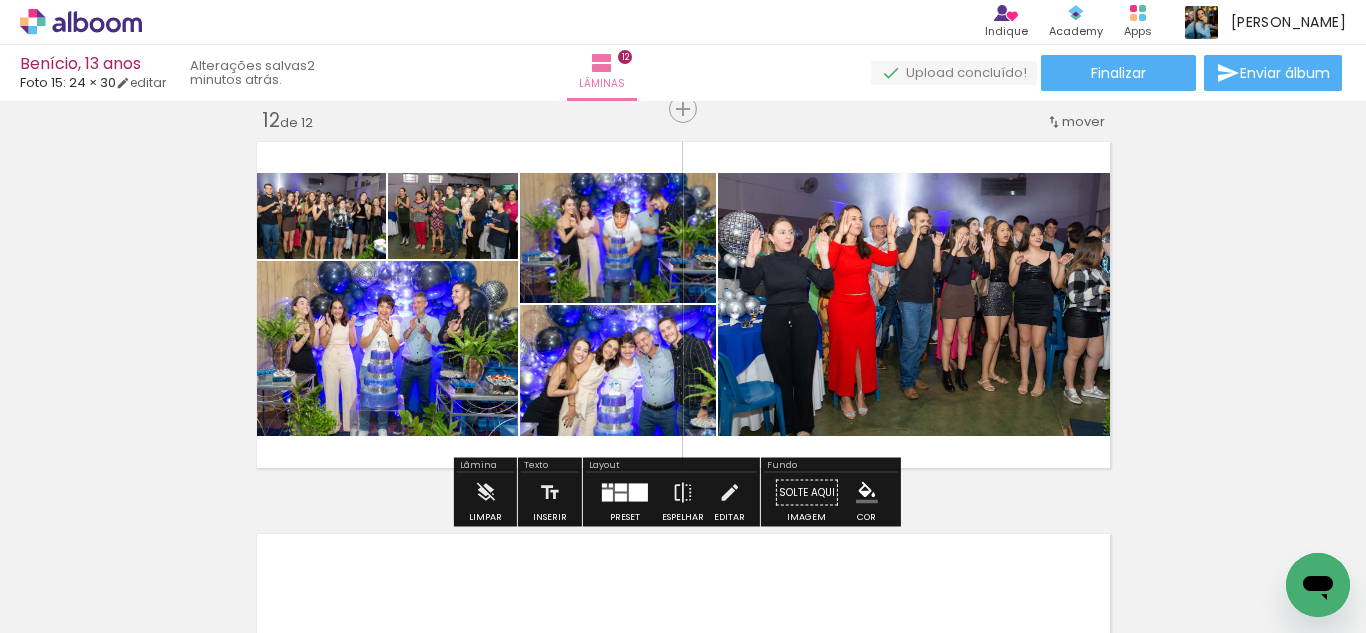 scroll, scrollTop: 4737, scrollLeft: 0, axis: vertical 